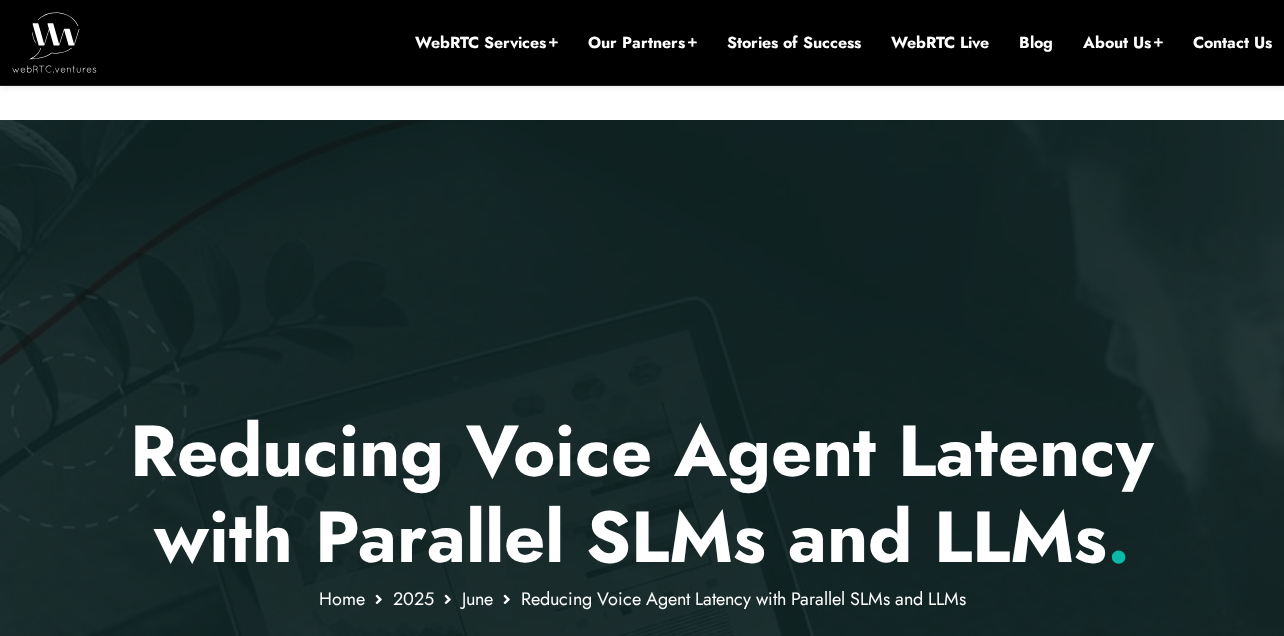 scroll, scrollTop: 120, scrollLeft: 0, axis: vertical 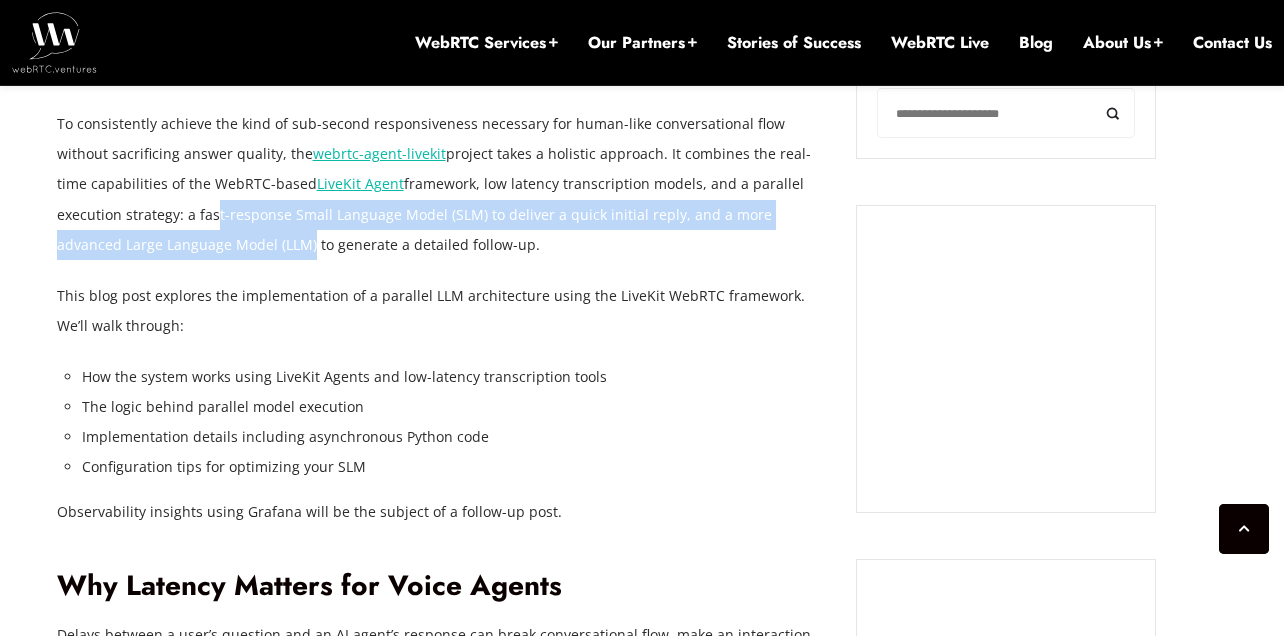 drag, startPoint x: 139, startPoint y: 220, endPoint x: 195, endPoint y: 242, distance: 60.166435 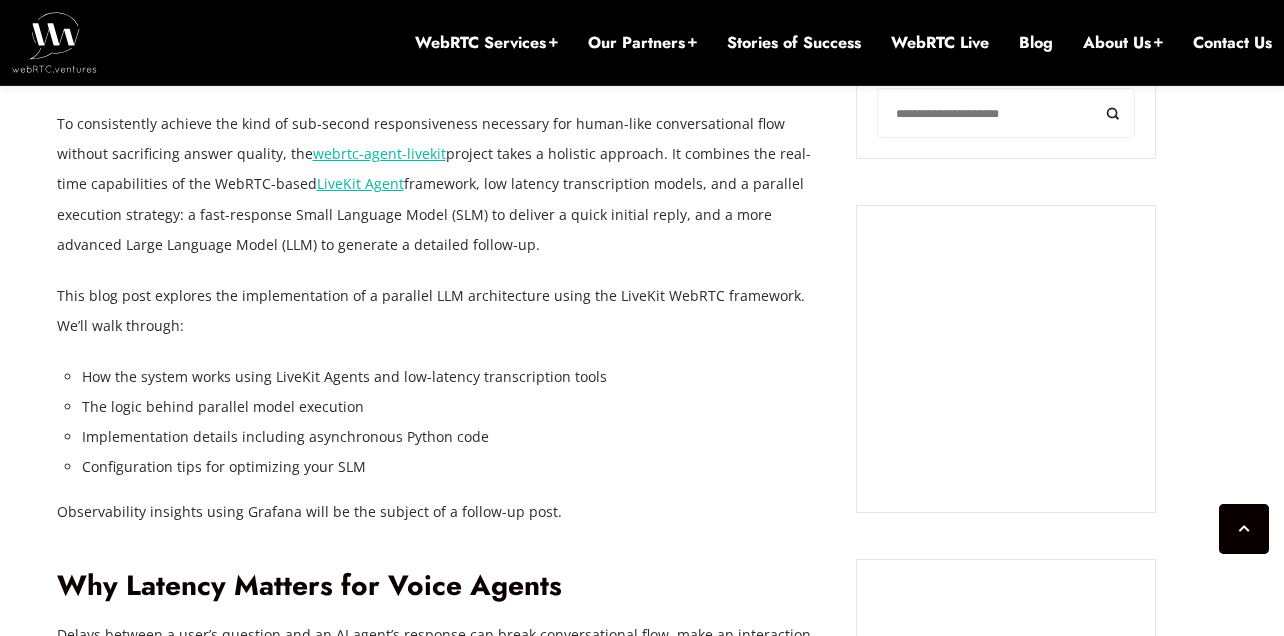 click on "To consistently achieve the kind of sub-second responsiveness necessary for human-like conversational flow without sacrificing answer quality, the  webrtc-agent-livekit  project takes a holistic approach. It combines the real-time capabilities of the WebRTC-based  LiveKit Agent  framework, low latency transcription models, and a parallel execution strategy: a fast-response Small Language Model (SLM) to deliver a quick initial reply, and a more advanced Large Language Model (LLM) to generate a detailed follow-up." at bounding box center (442, 184) 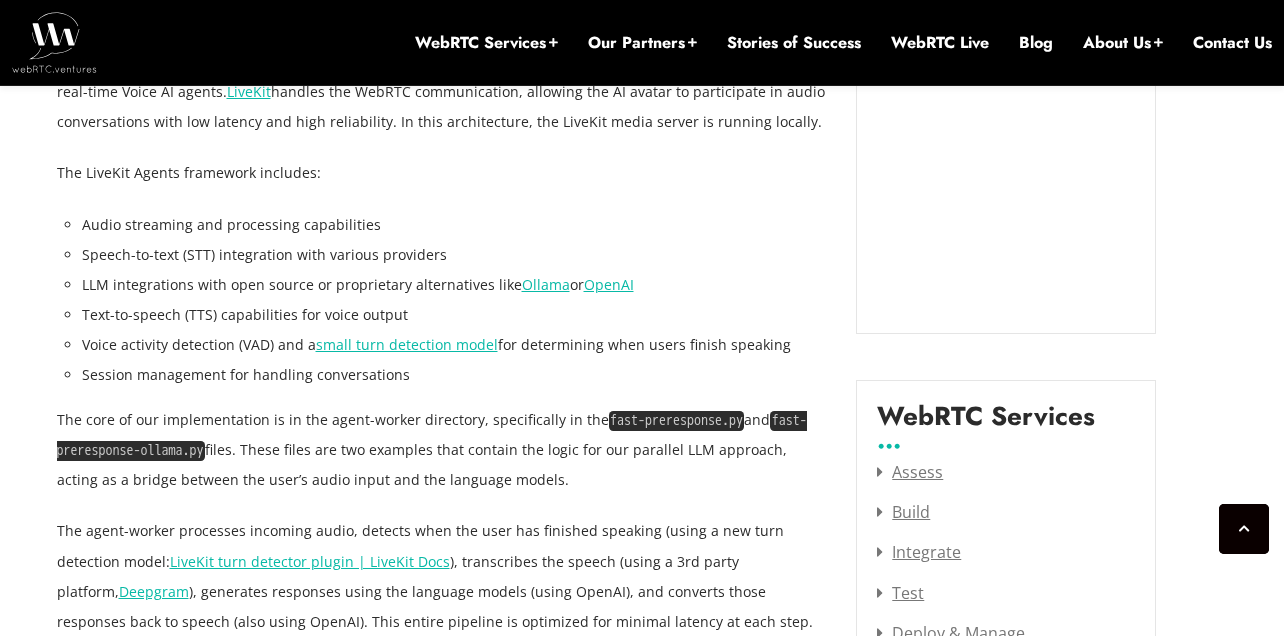 scroll, scrollTop: 2400, scrollLeft: 0, axis: vertical 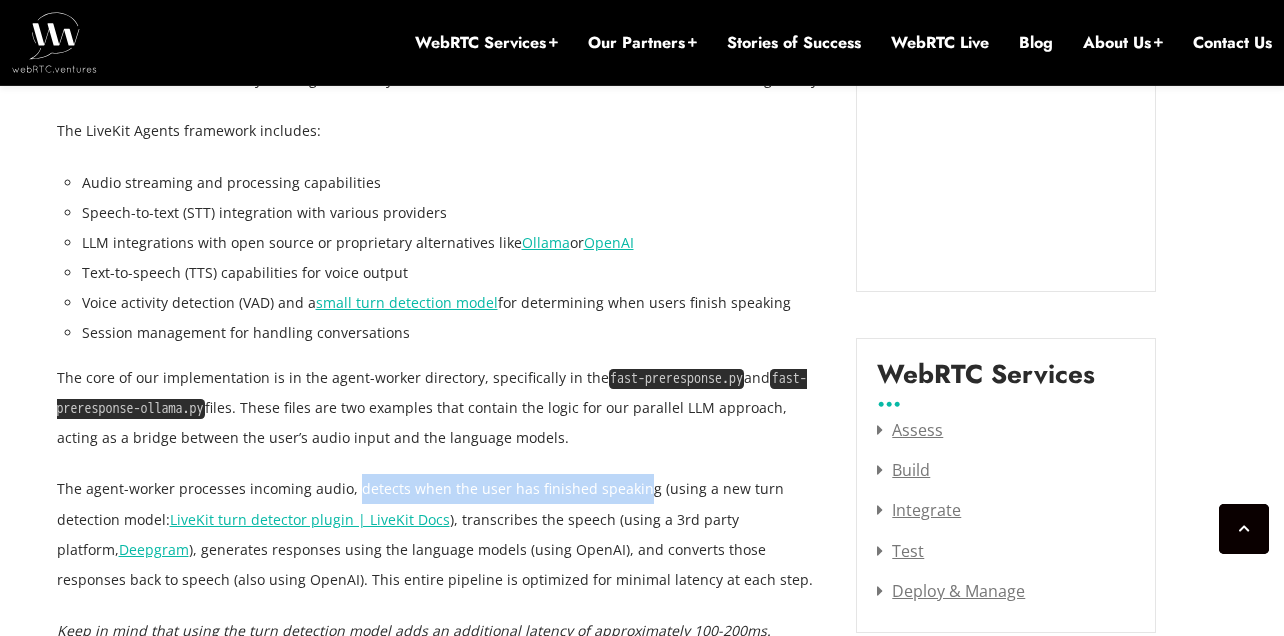drag, startPoint x: 357, startPoint y: 490, endPoint x: 636, endPoint y: 500, distance: 279.17917 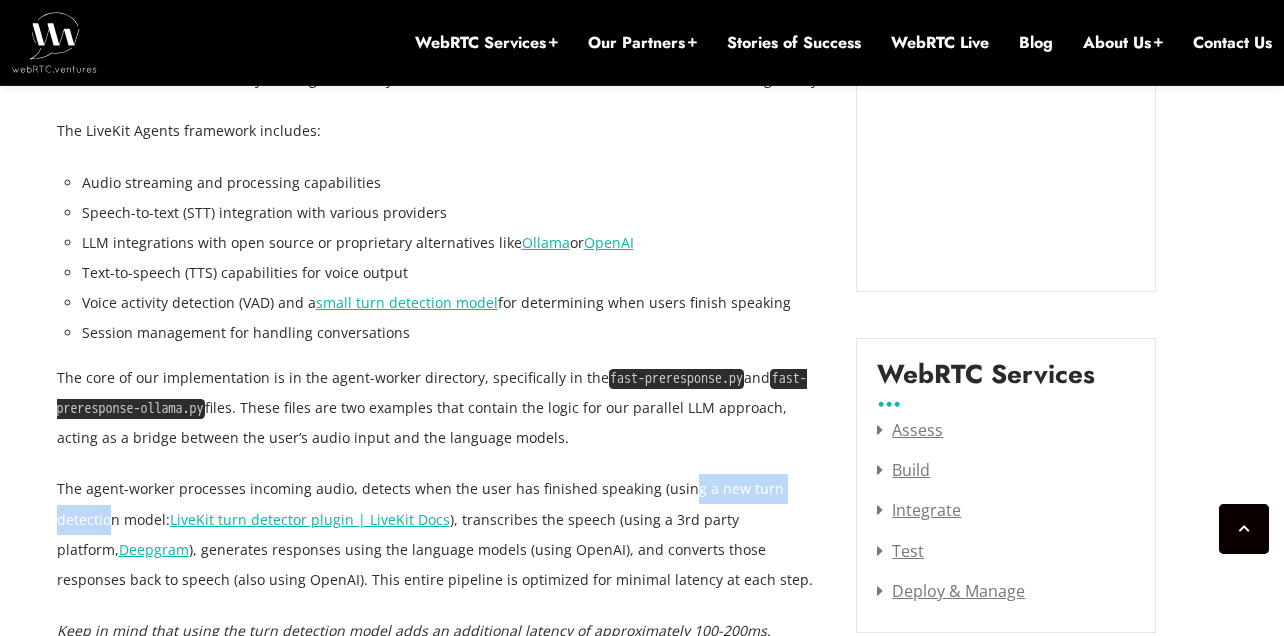 drag, startPoint x: 673, startPoint y: 492, endPoint x: 817, endPoint y: 495, distance: 144.03125 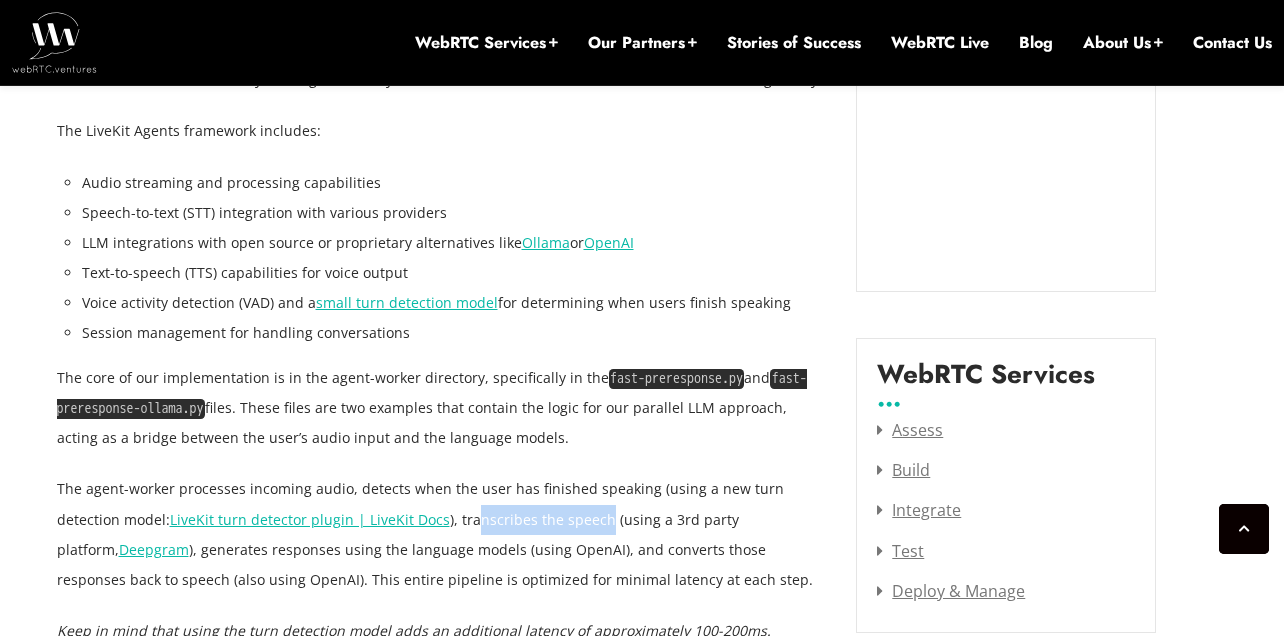 drag, startPoint x: 409, startPoint y: 518, endPoint x: 532, endPoint y: 522, distance: 123.065025 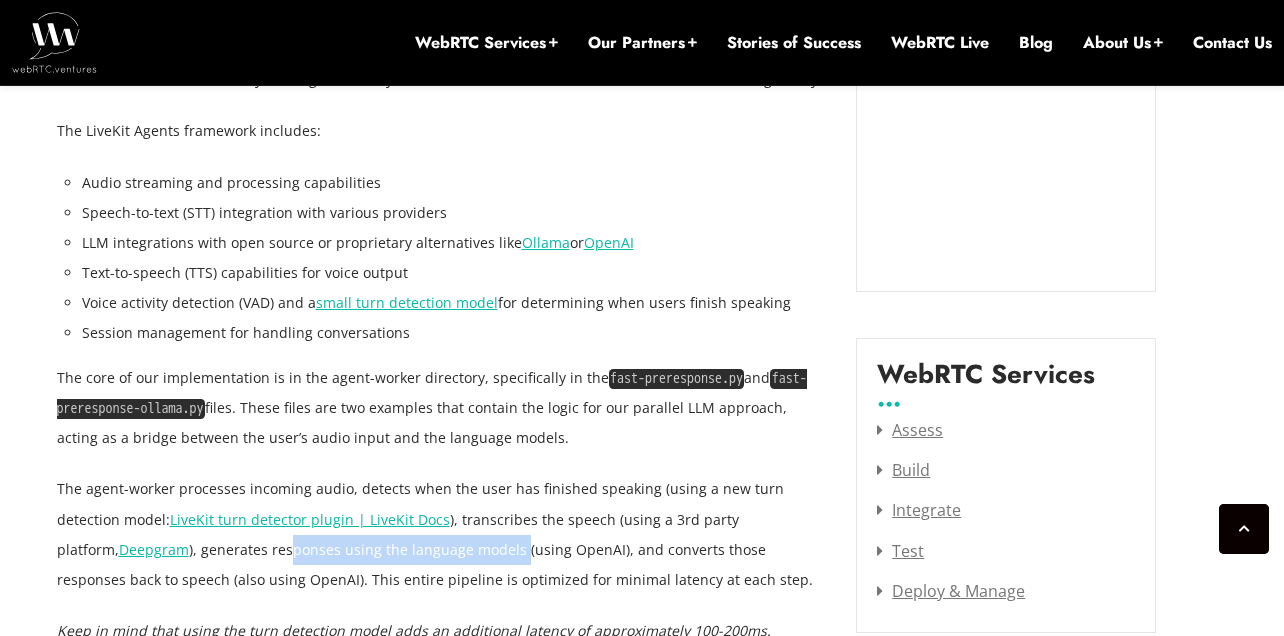 drag, startPoint x: 149, startPoint y: 551, endPoint x: 373, endPoint y: 563, distance: 224.3212 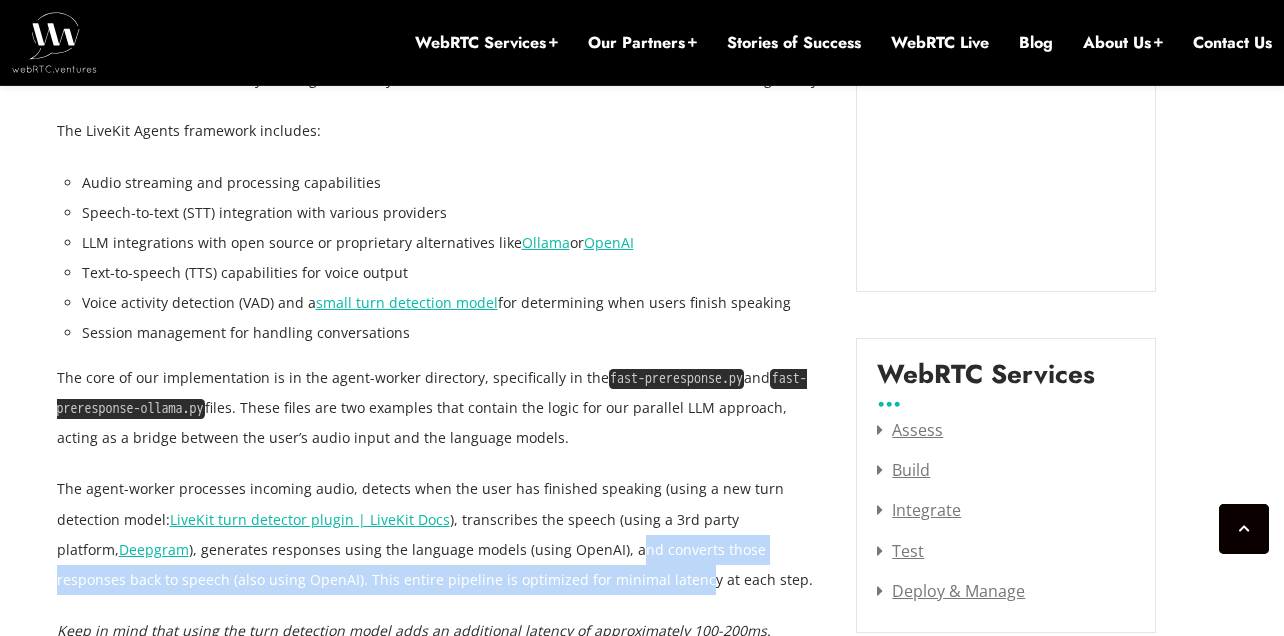 drag, startPoint x: 485, startPoint y: 550, endPoint x: 485, endPoint y: 566, distance: 16 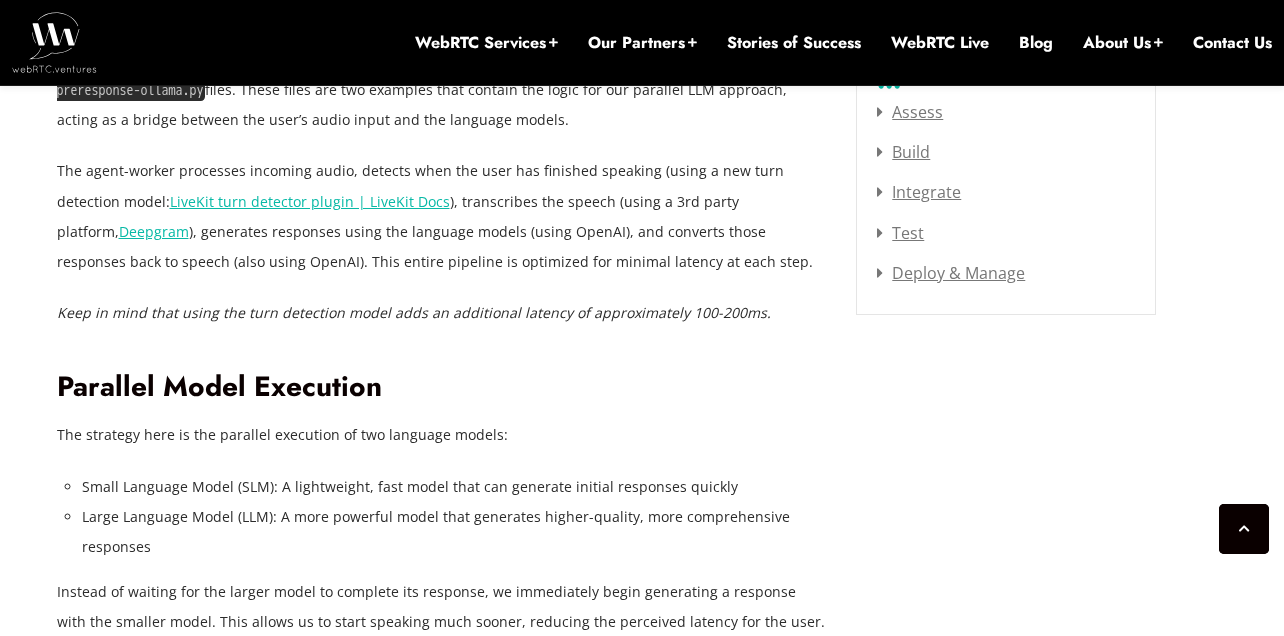 scroll, scrollTop: 2760, scrollLeft: 0, axis: vertical 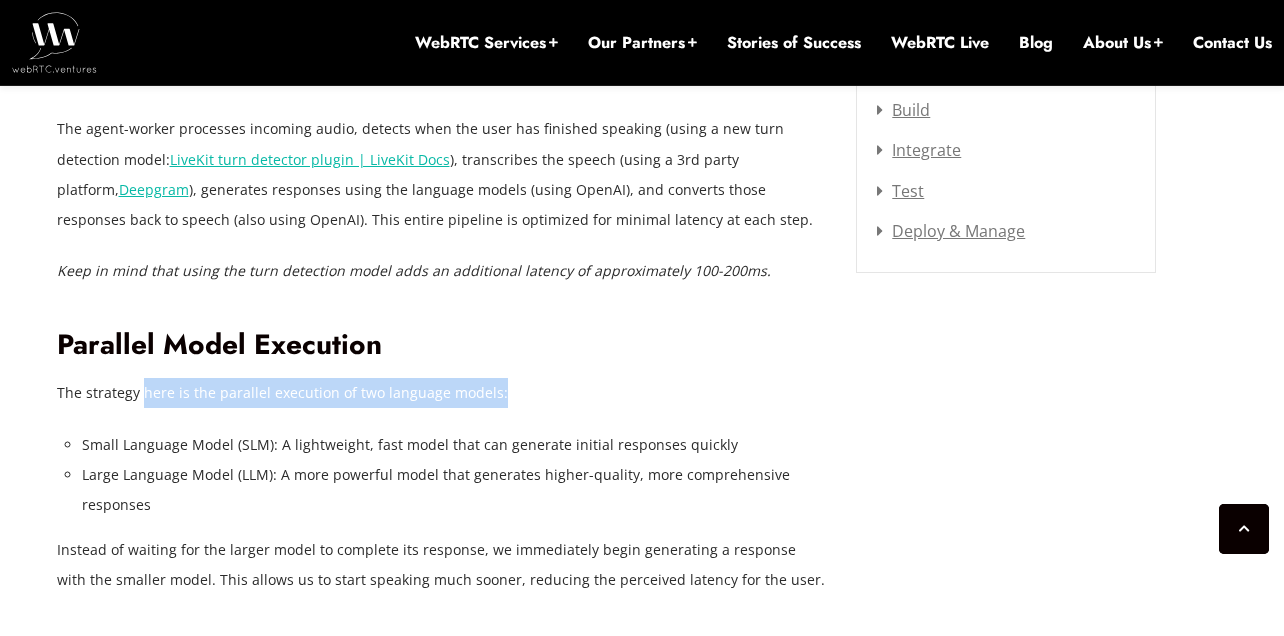 drag, startPoint x: 139, startPoint y: 400, endPoint x: 505, endPoint y: 395, distance: 366.03415 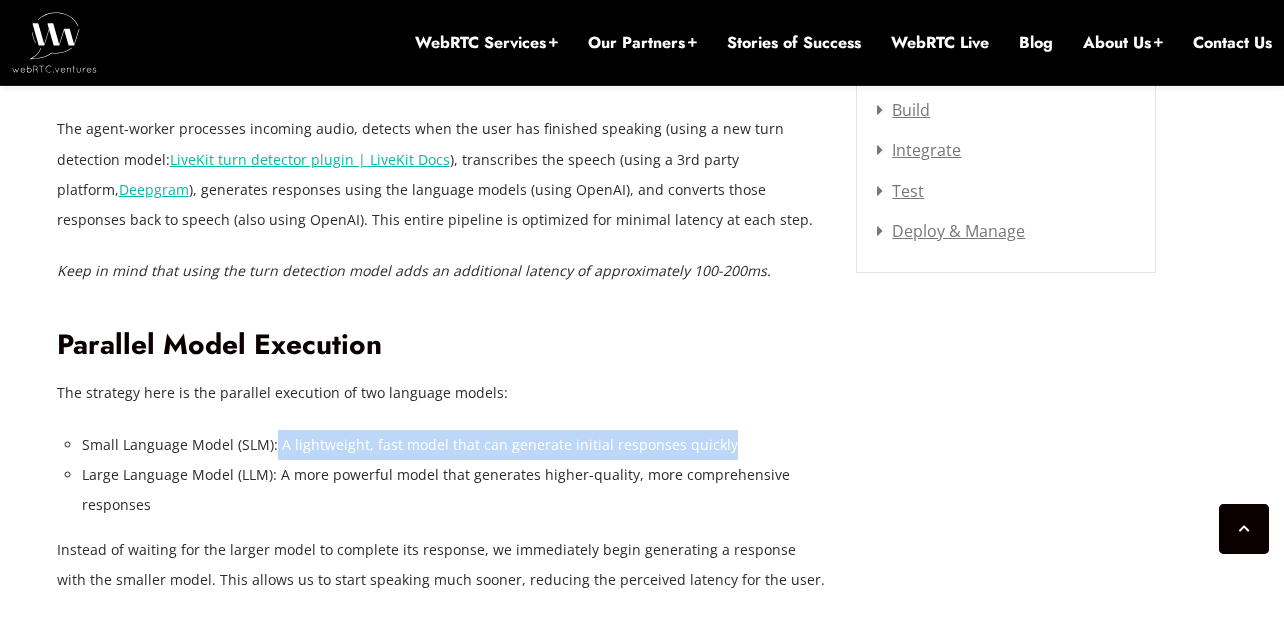 drag, startPoint x: 272, startPoint y: 446, endPoint x: 732, endPoint y: 442, distance: 460.0174 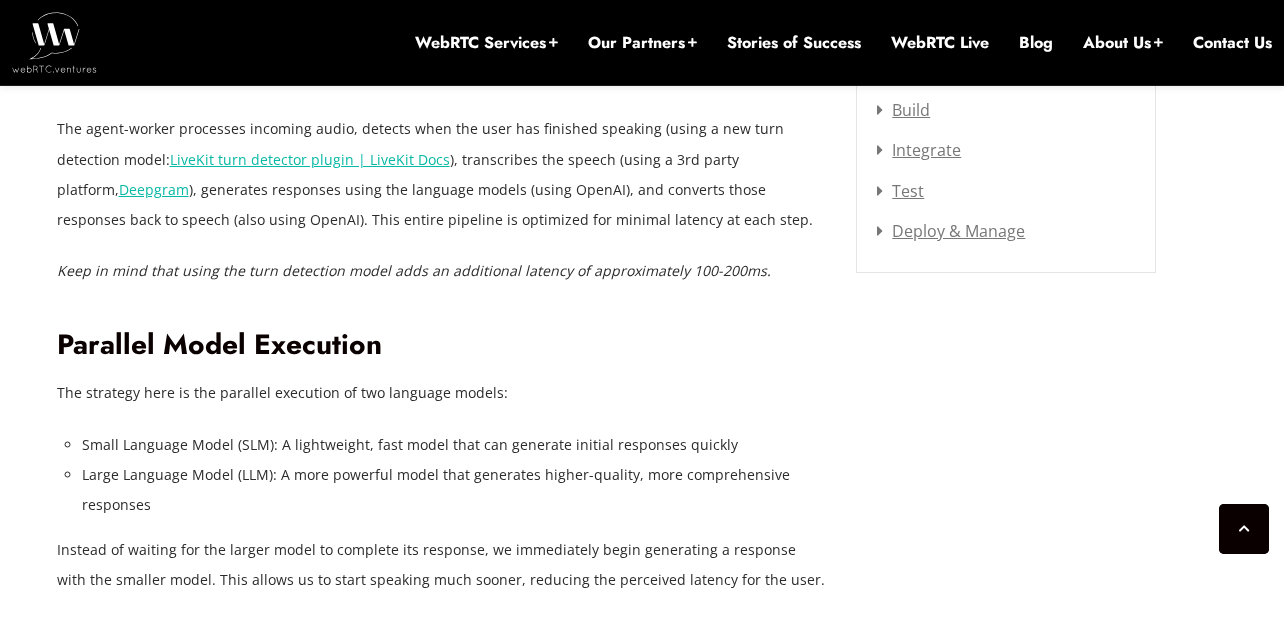 click on "Large Language Model (LLM): A more powerful model that generates higher-quality, more comprehensive responses" at bounding box center [454, 490] 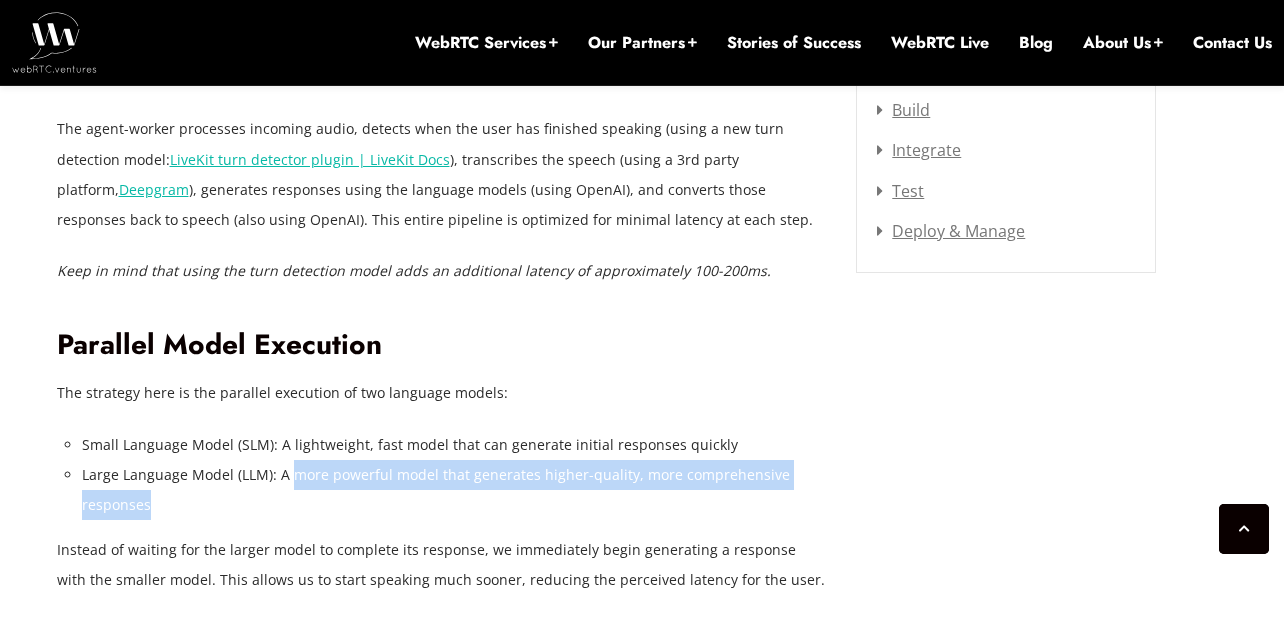 drag, startPoint x: 287, startPoint y: 468, endPoint x: 291, endPoint y: 497, distance: 29.274563 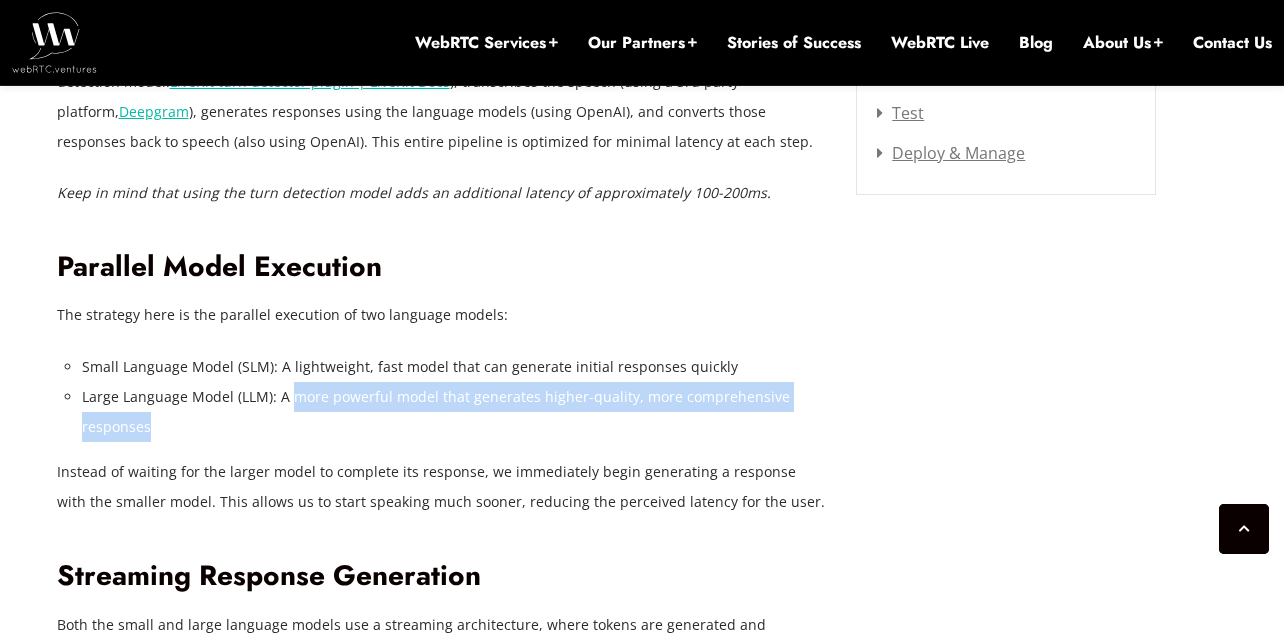 scroll, scrollTop: 2880, scrollLeft: 0, axis: vertical 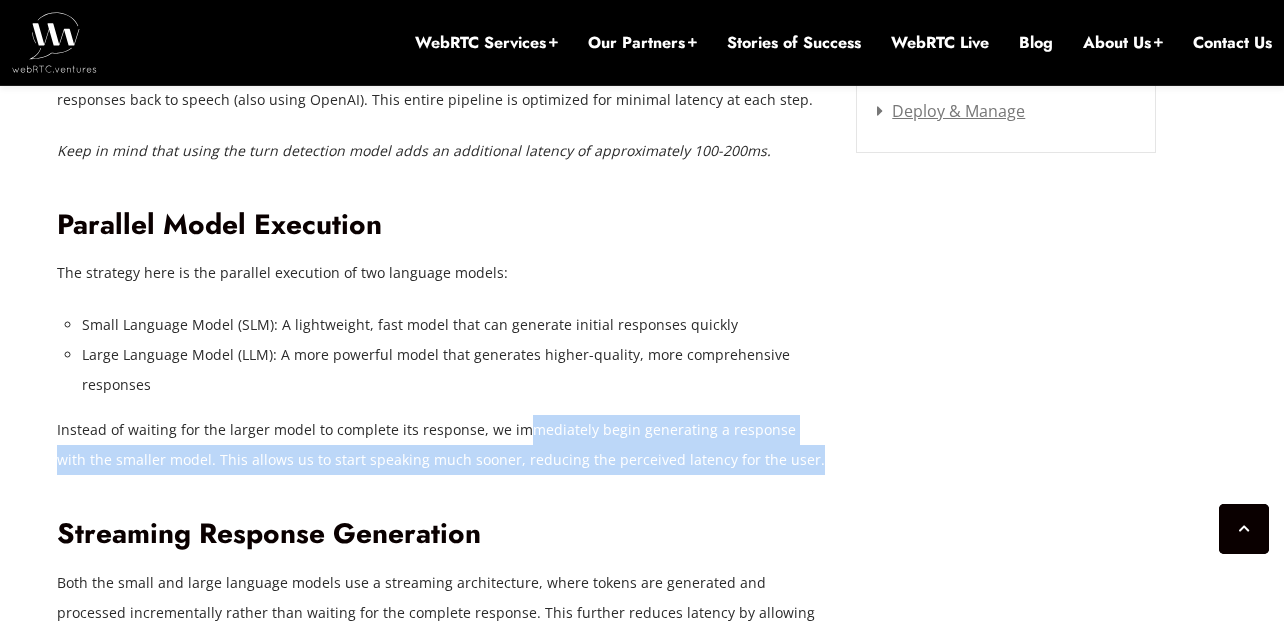 drag, startPoint x: 525, startPoint y: 443, endPoint x: 783, endPoint y: 459, distance: 258.49564 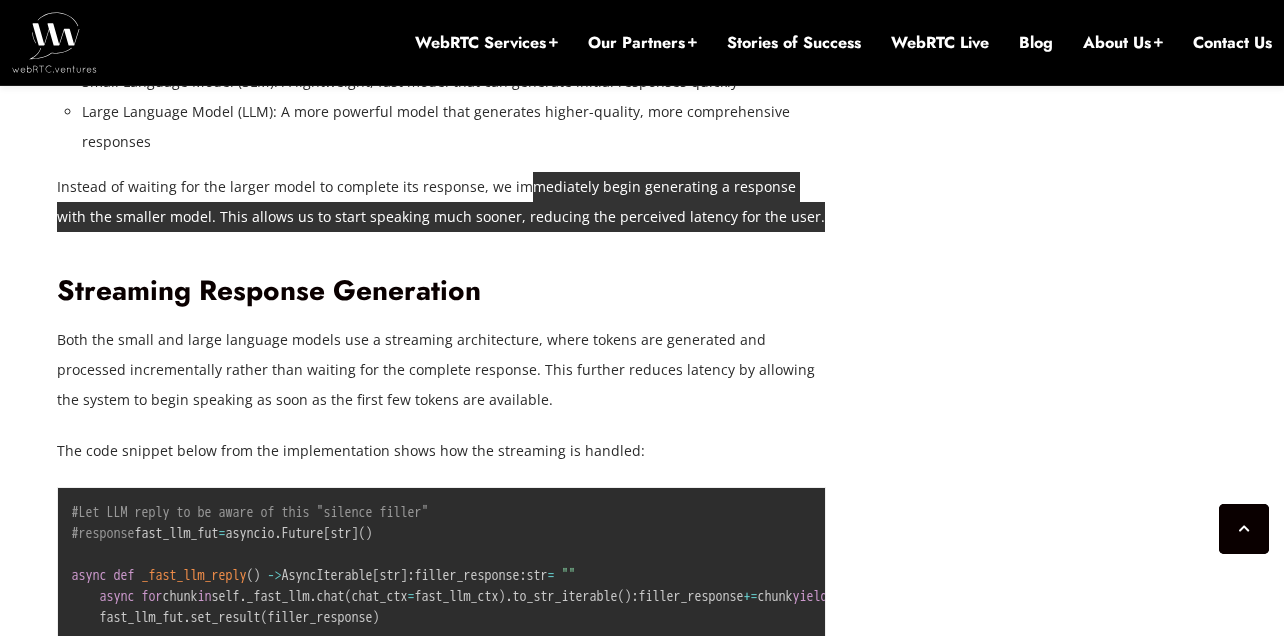 scroll, scrollTop: 3000, scrollLeft: 0, axis: vertical 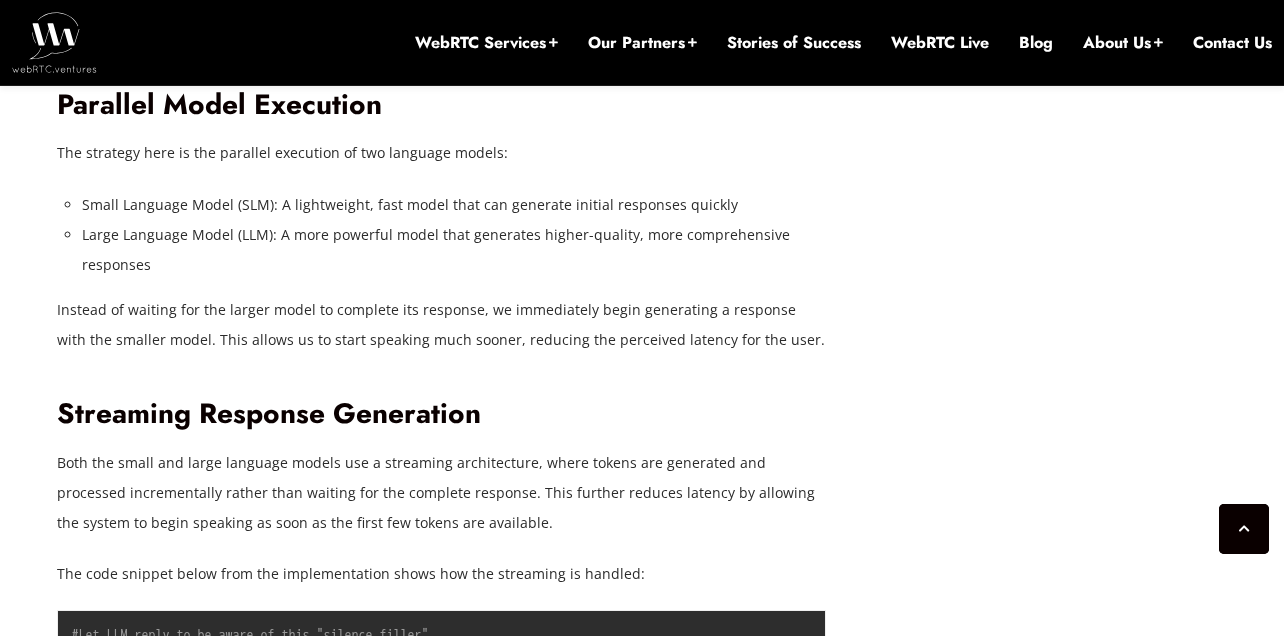 click on "One of the biggest challenges in building real-time AI voice agents is the delay between when a user finishes speaking and when the system responds, known as latency. Even small delays in a Voice AI application can disrupt the natural flow of conversation and harm your user experience.
To consistently achieve the kind of sub-second responsiveness necessary for human-like conversational flow without sacrificing answer quality, the  webrtc-agent-livekit  project takes a holistic approach. It combines the real-time capabilities of the WebRTC-based  LiveKit Agent  framework, low latency transcription models, and a parallel execution strategy: a fast-response Small Language Model (SLM) to deliver a quick initial reply, and a more advanced Large Language Model (LLM) to generate a detailed follow-up.
This blog post explores the implementation of a parallel LLM architecture using the LiveKit WebRTC framework. We’ll walk through:
The logic behind parallel model execution" at bounding box center (442, 1673) 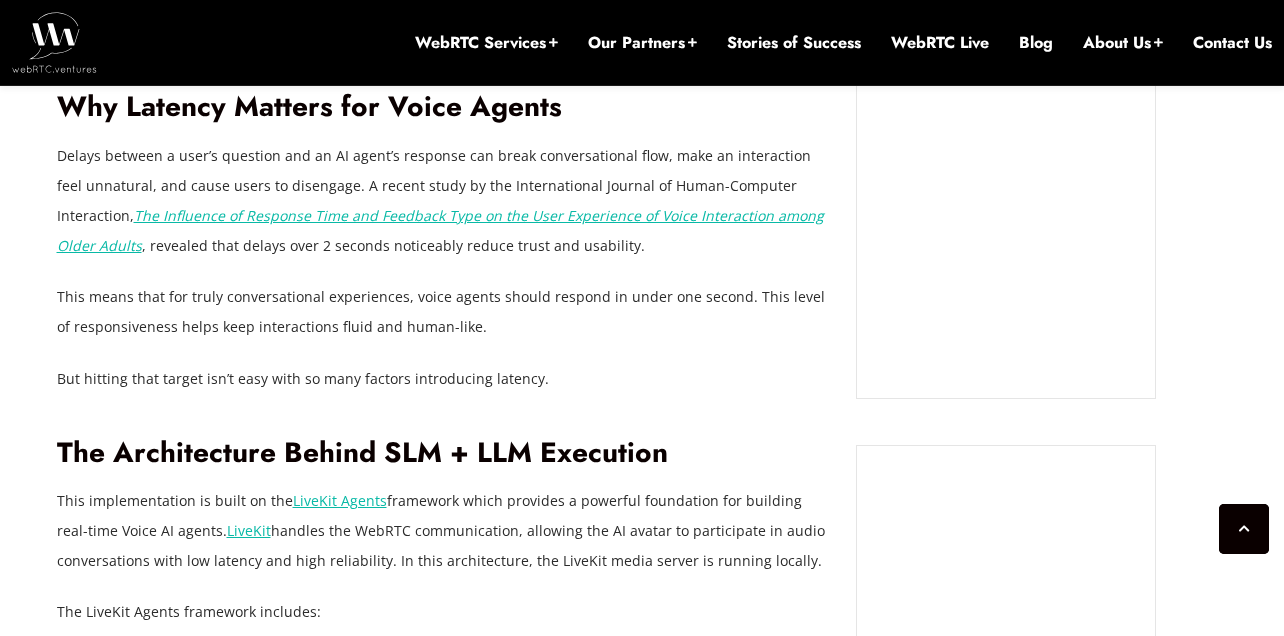 scroll, scrollTop: 1920, scrollLeft: 0, axis: vertical 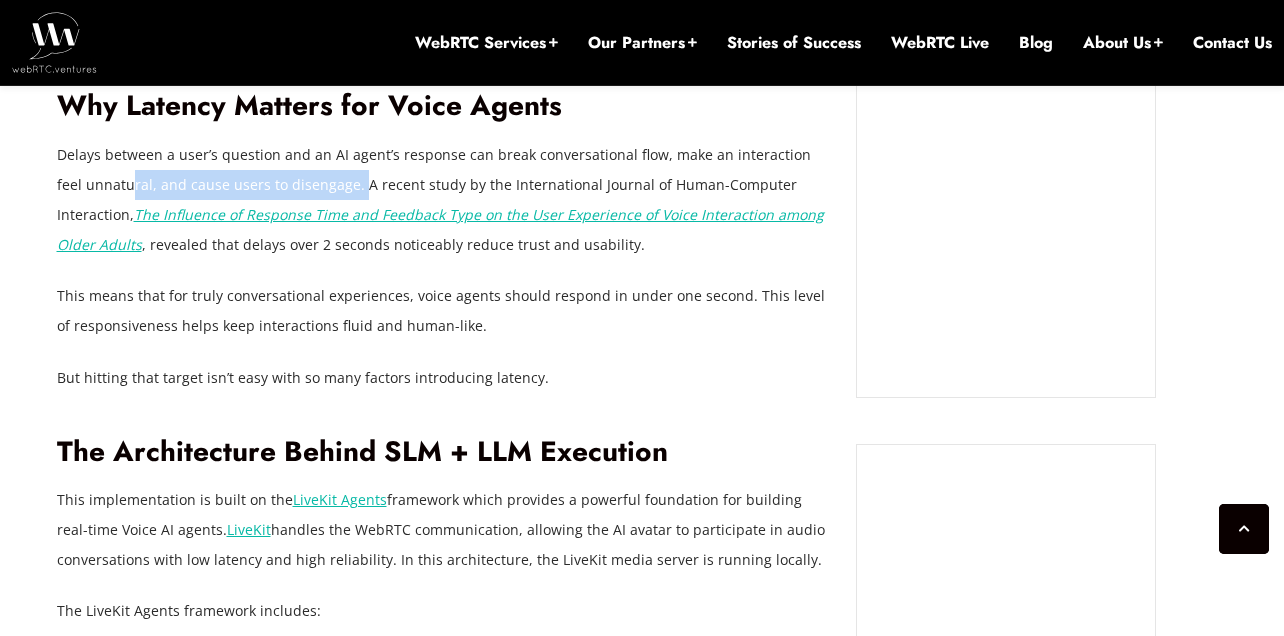 drag, startPoint x: 103, startPoint y: 186, endPoint x: 329, endPoint y: 182, distance: 226.0354 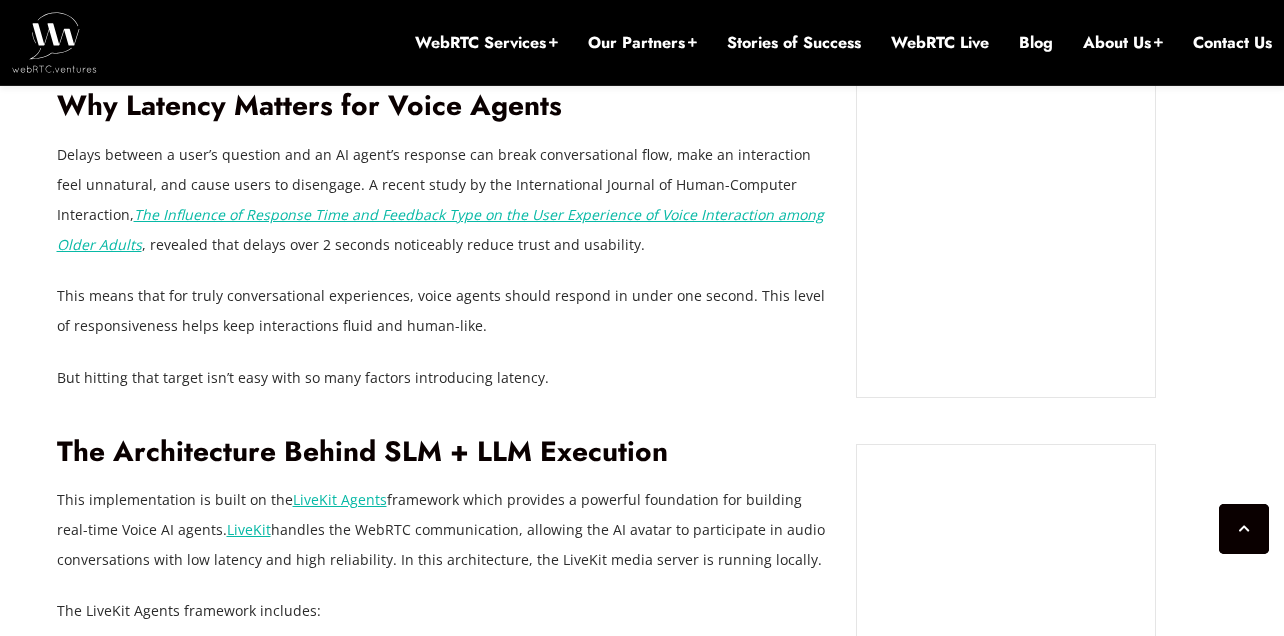 click on "This means that for truly conversational experiences, voice agents should respond in under one second. This level of responsiveness helps keep interactions fluid and human-like." at bounding box center [442, 311] 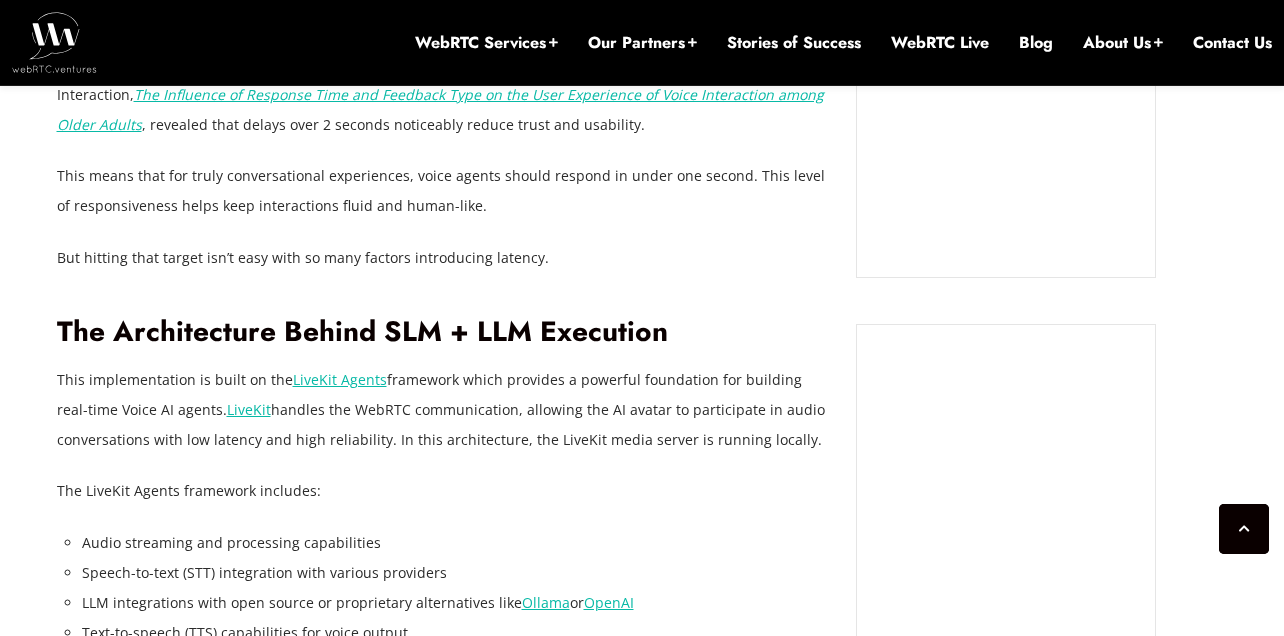 drag, startPoint x: 300, startPoint y: 130, endPoint x: 552, endPoint y: 137, distance: 252.0972 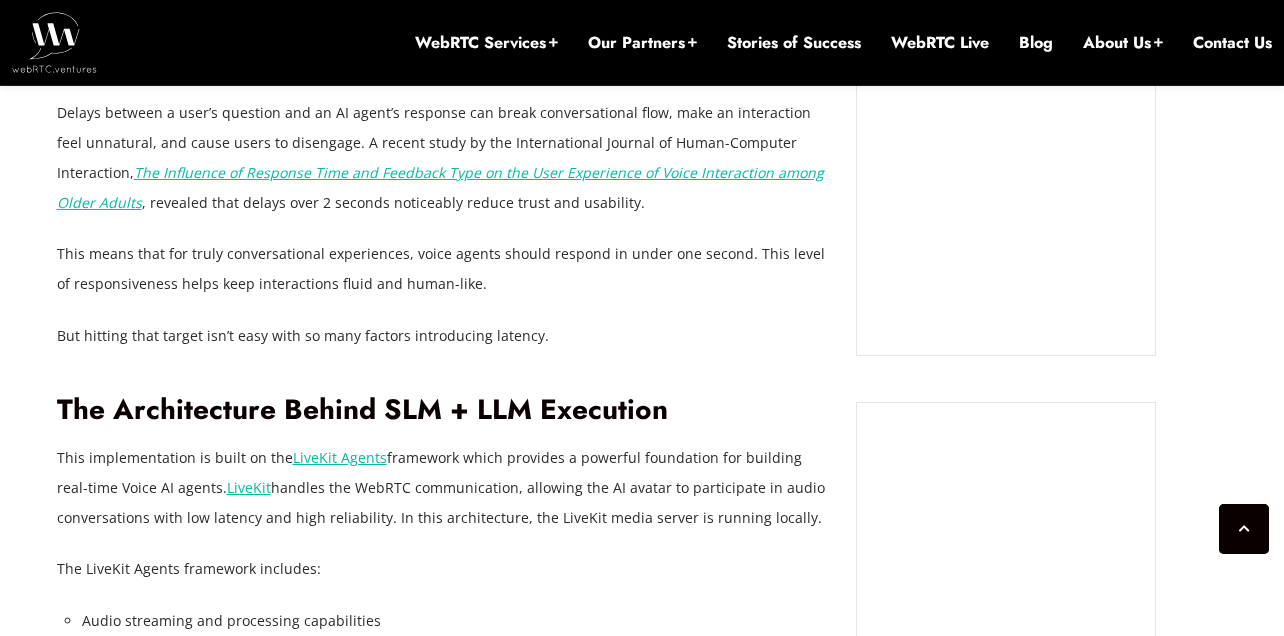 scroll, scrollTop: 1920, scrollLeft: 0, axis: vertical 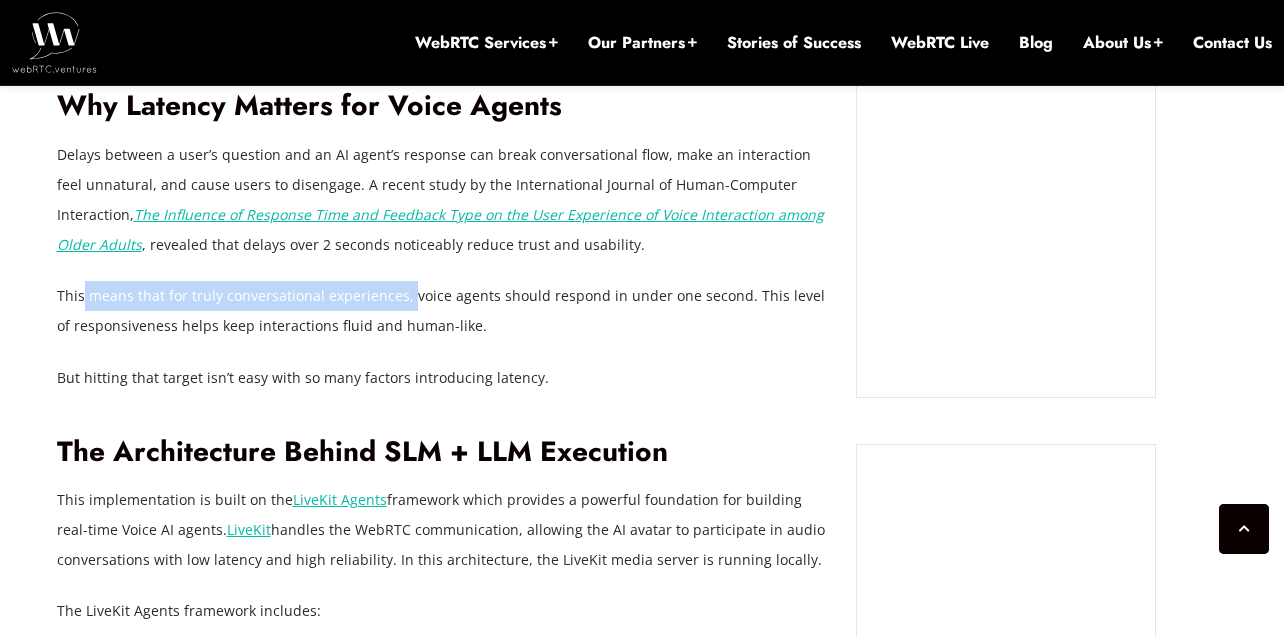 drag, startPoint x: 81, startPoint y: 295, endPoint x: 405, endPoint y: 303, distance: 324.09875 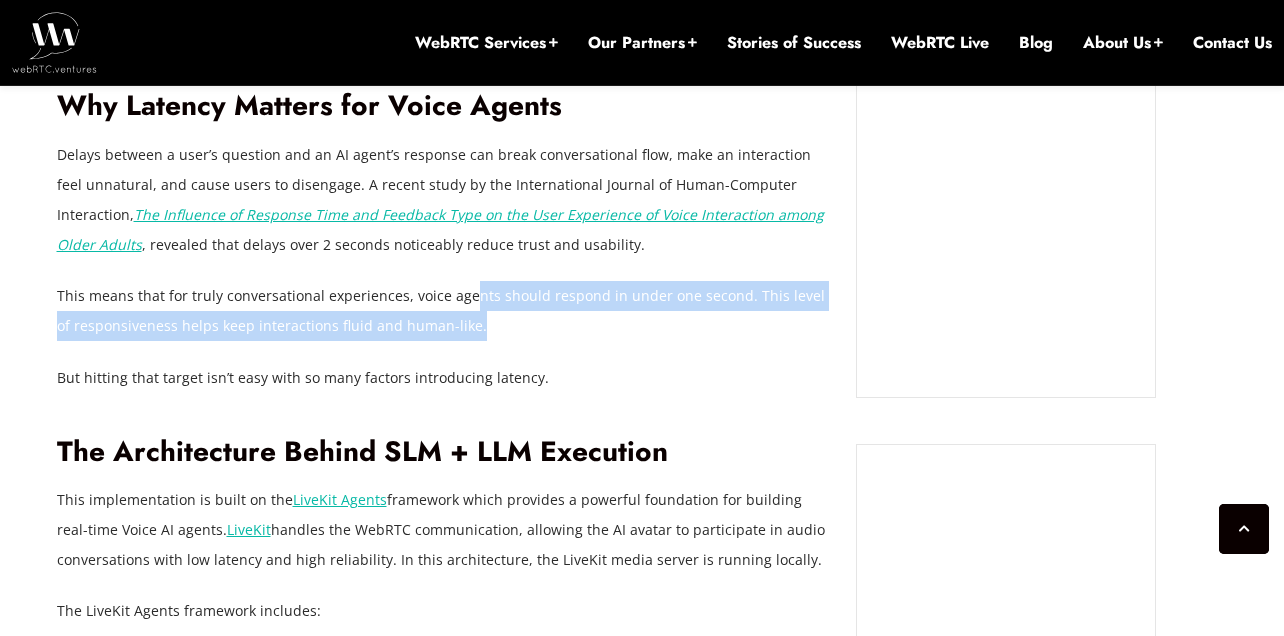 click on "This means that for truly conversational experiences, voice agents should respond in under one second. This level of responsiveness helps keep interactions fluid and human-like." at bounding box center [442, 311] 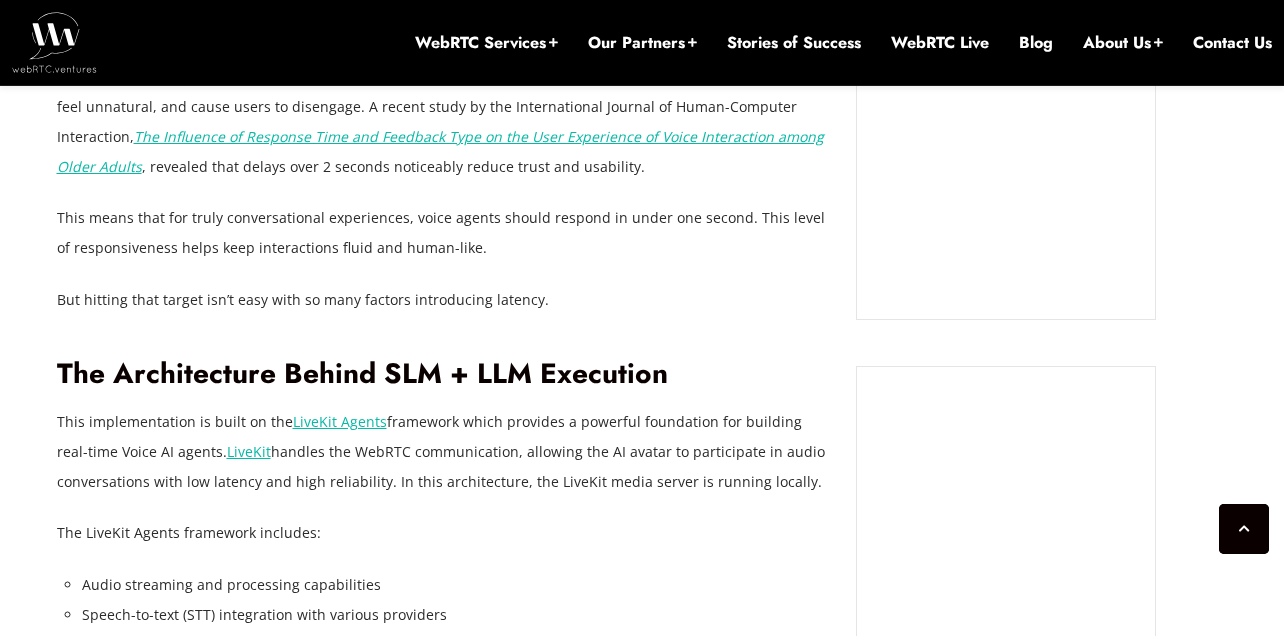 scroll, scrollTop: 2040, scrollLeft: 0, axis: vertical 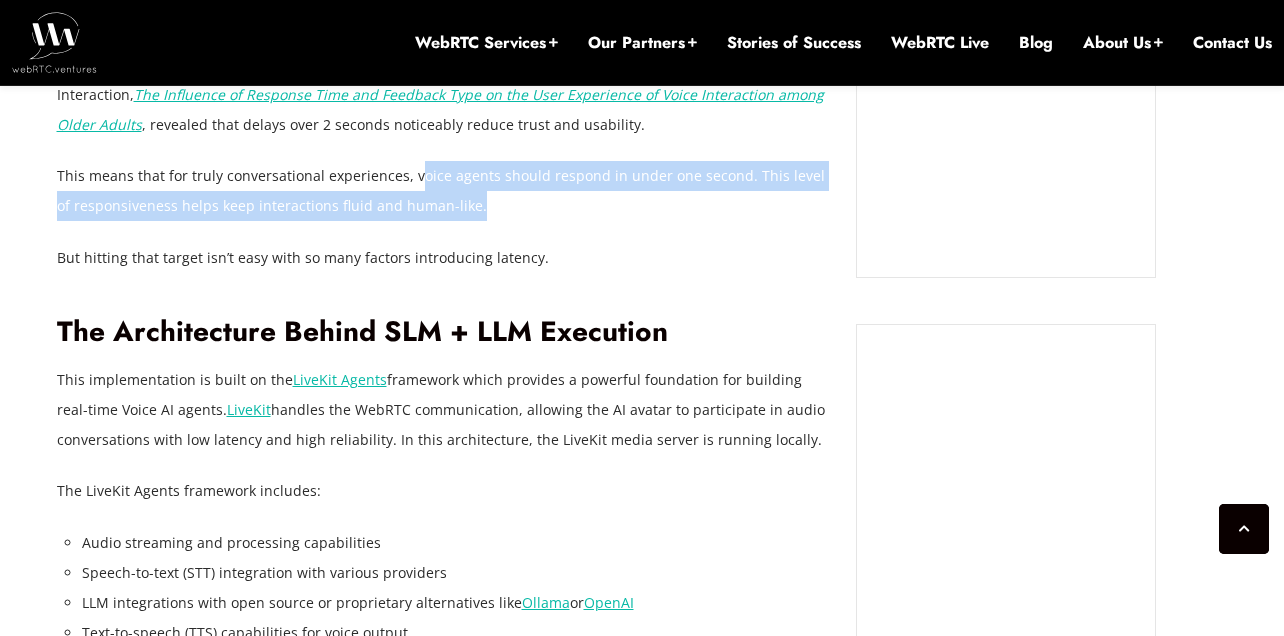 drag, startPoint x: 416, startPoint y: 175, endPoint x: 803, endPoint y: 215, distance: 389.0617 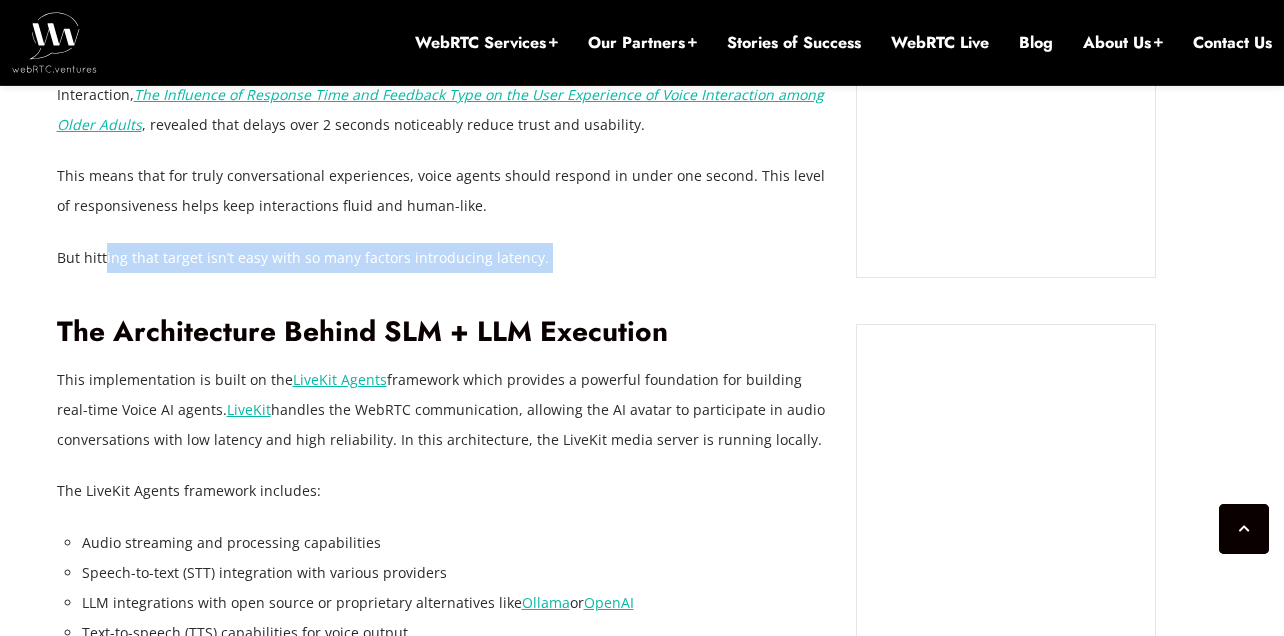 drag, startPoint x: 123, startPoint y: 265, endPoint x: 553, endPoint y: 274, distance: 430.09418 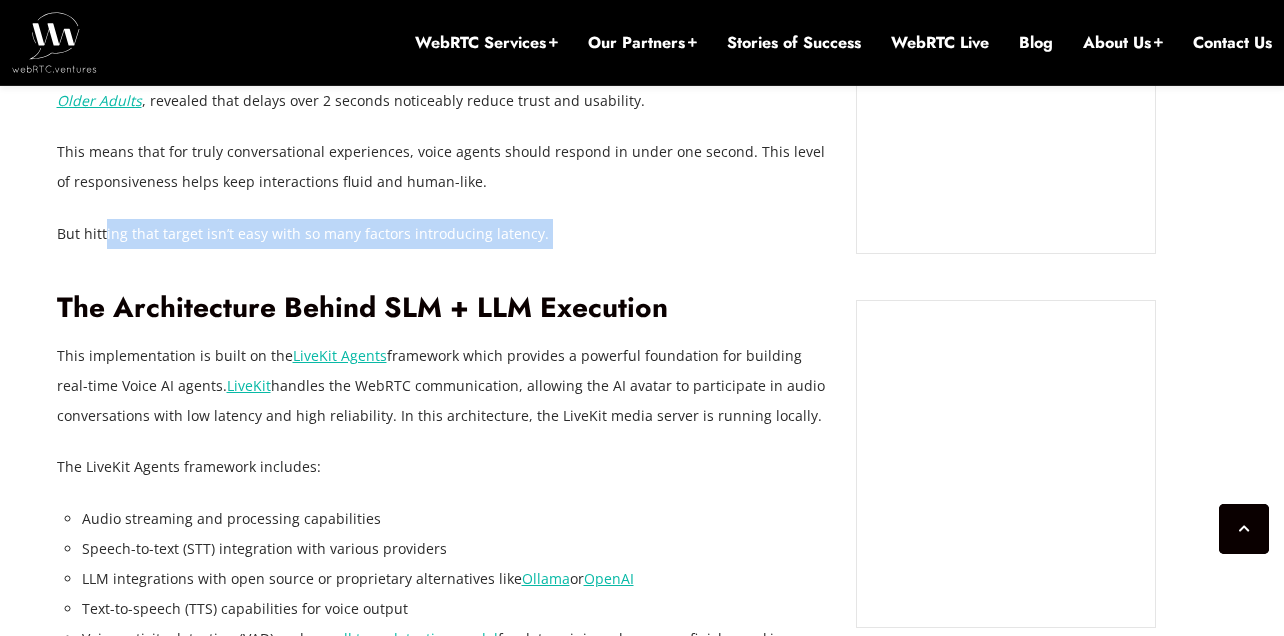 scroll, scrollTop: 2040, scrollLeft: 0, axis: vertical 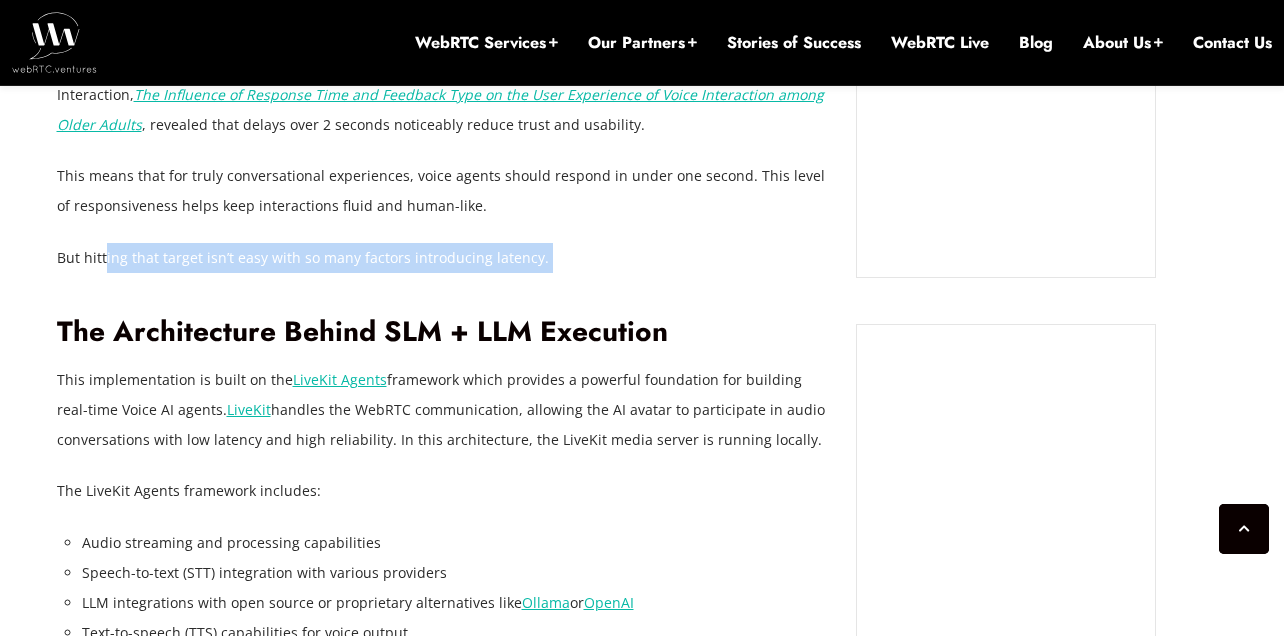 click on "But hitting that target isn’t easy with so many factors introducing latency." at bounding box center (442, 258) 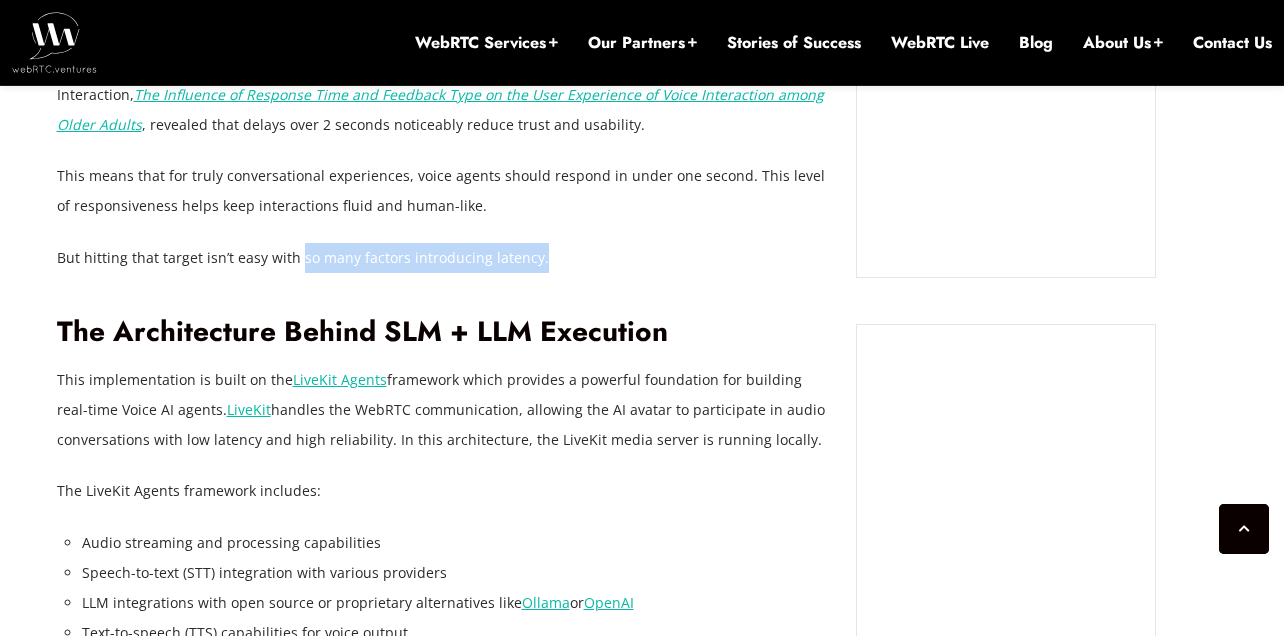 drag, startPoint x: 298, startPoint y: 256, endPoint x: 532, endPoint y: 257, distance: 234.00214 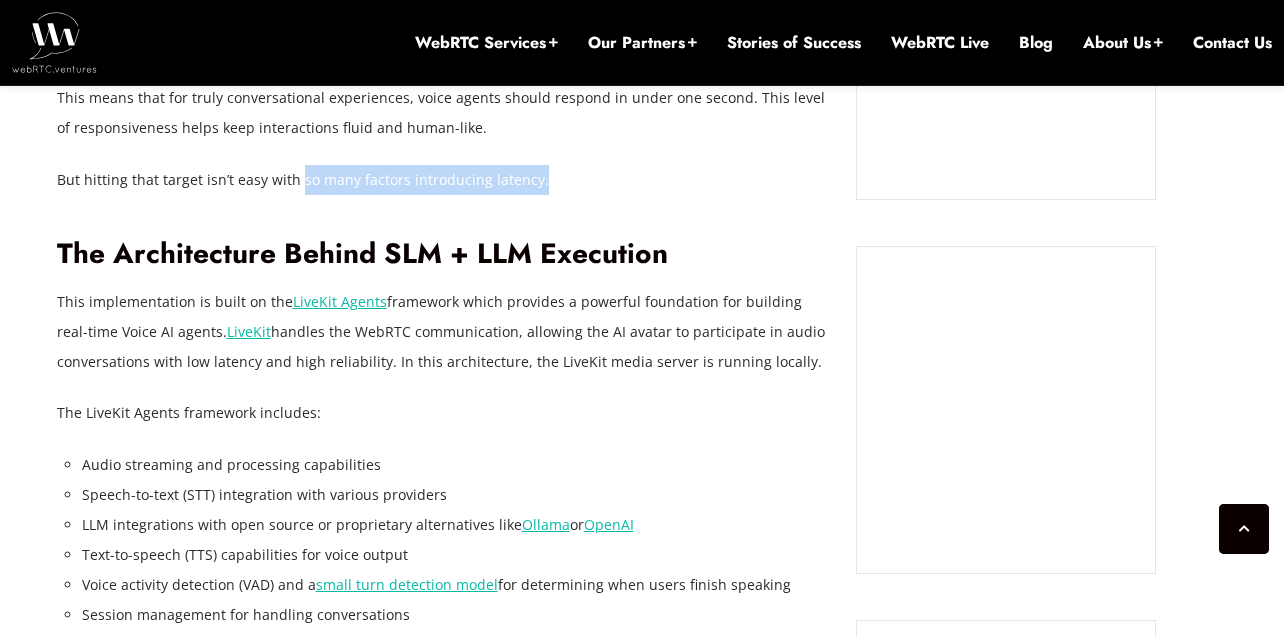 scroll, scrollTop: 2160, scrollLeft: 0, axis: vertical 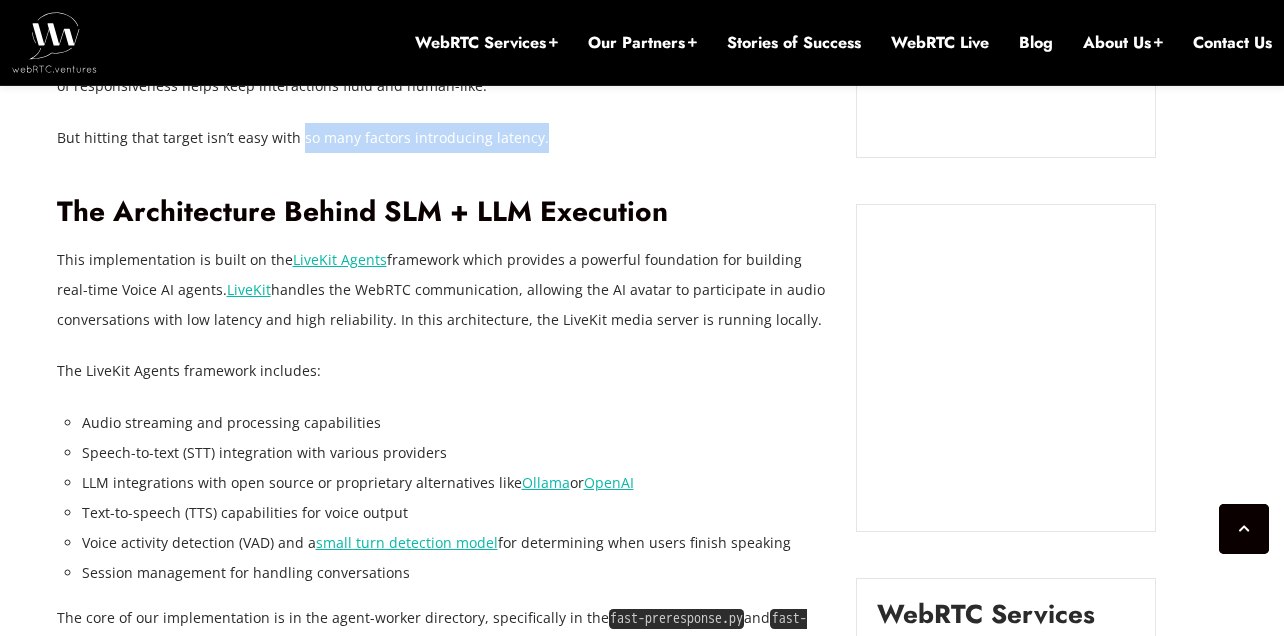drag, startPoint x: 170, startPoint y: 255, endPoint x: 795, endPoint y: 319, distance: 628.26825 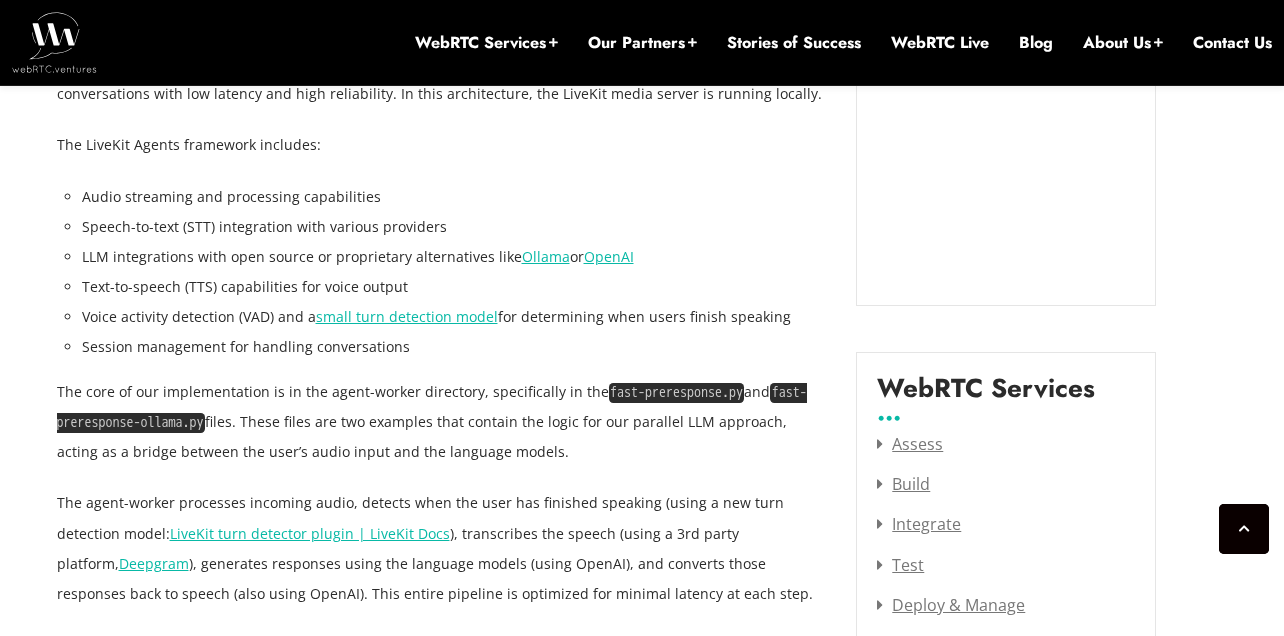 scroll, scrollTop: 2400, scrollLeft: 0, axis: vertical 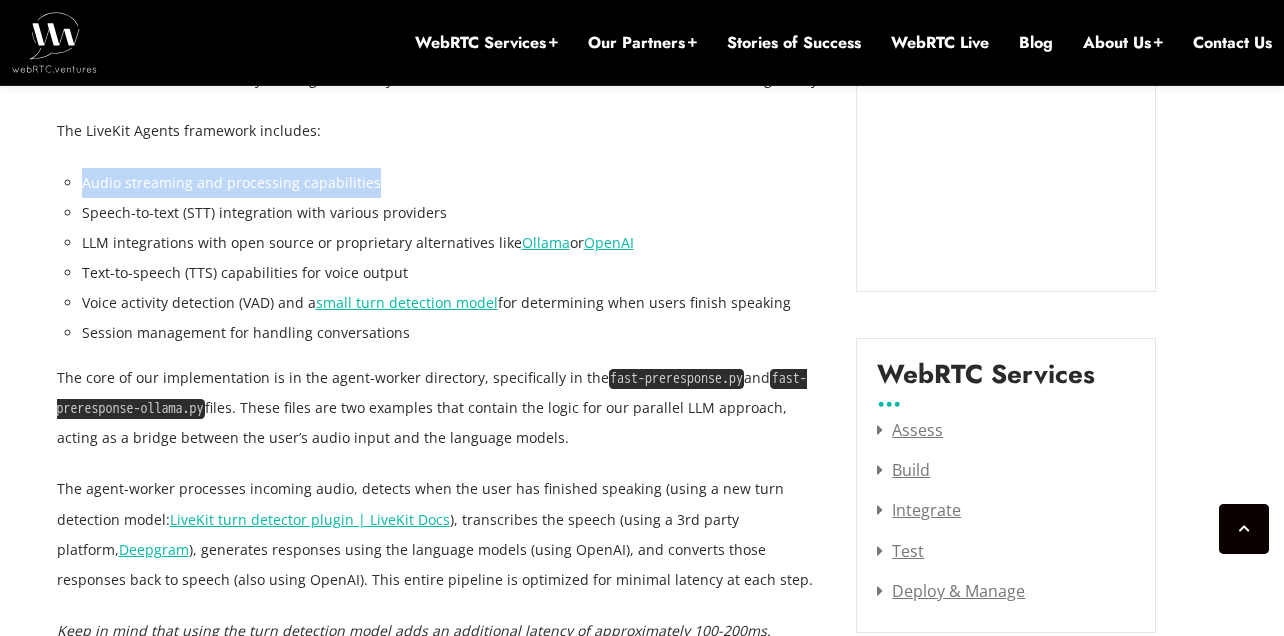 drag, startPoint x: 103, startPoint y: 191, endPoint x: 378, endPoint y: 184, distance: 275.08908 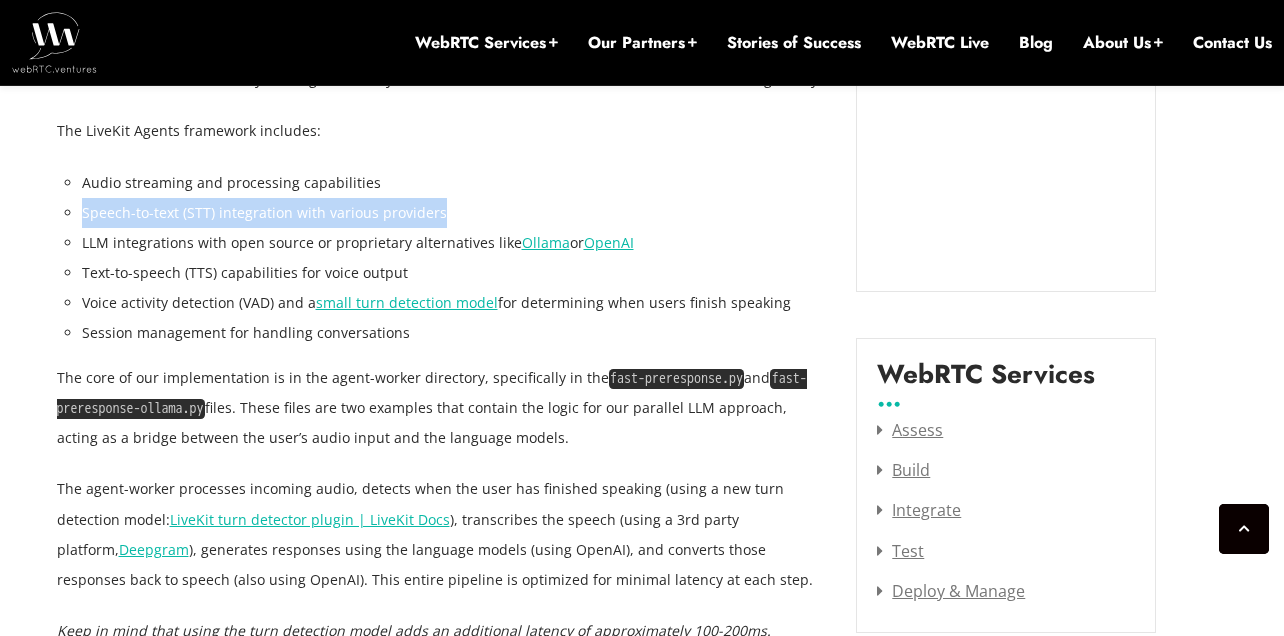 drag, startPoint x: 89, startPoint y: 217, endPoint x: 438, endPoint y: 212, distance: 349.03583 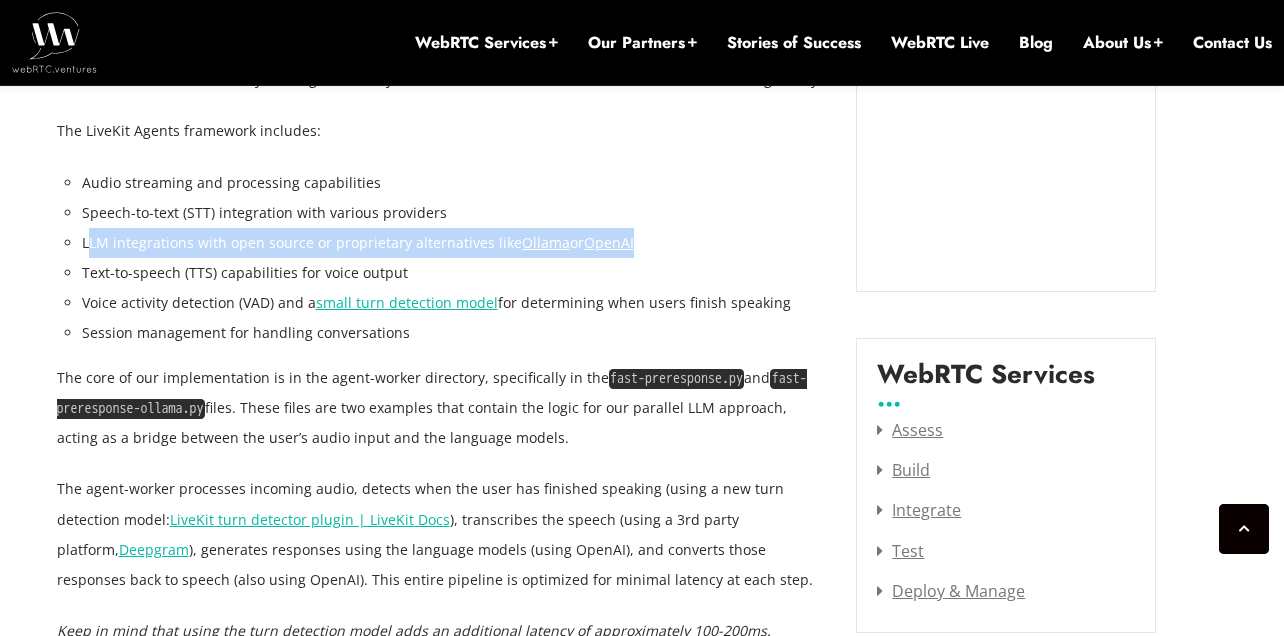 drag, startPoint x: 88, startPoint y: 243, endPoint x: 652, endPoint y: 243, distance: 564 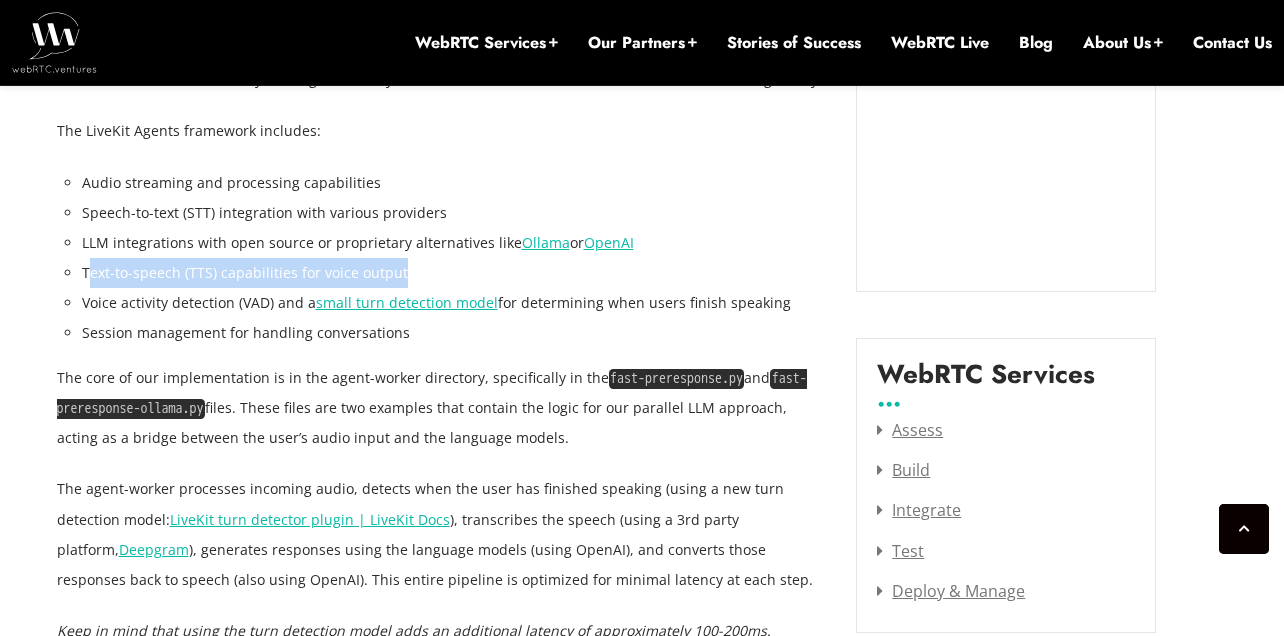 drag, startPoint x: 87, startPoint y: 276, endPoint x: 473, endPoint y: 268, distance: 386.0829 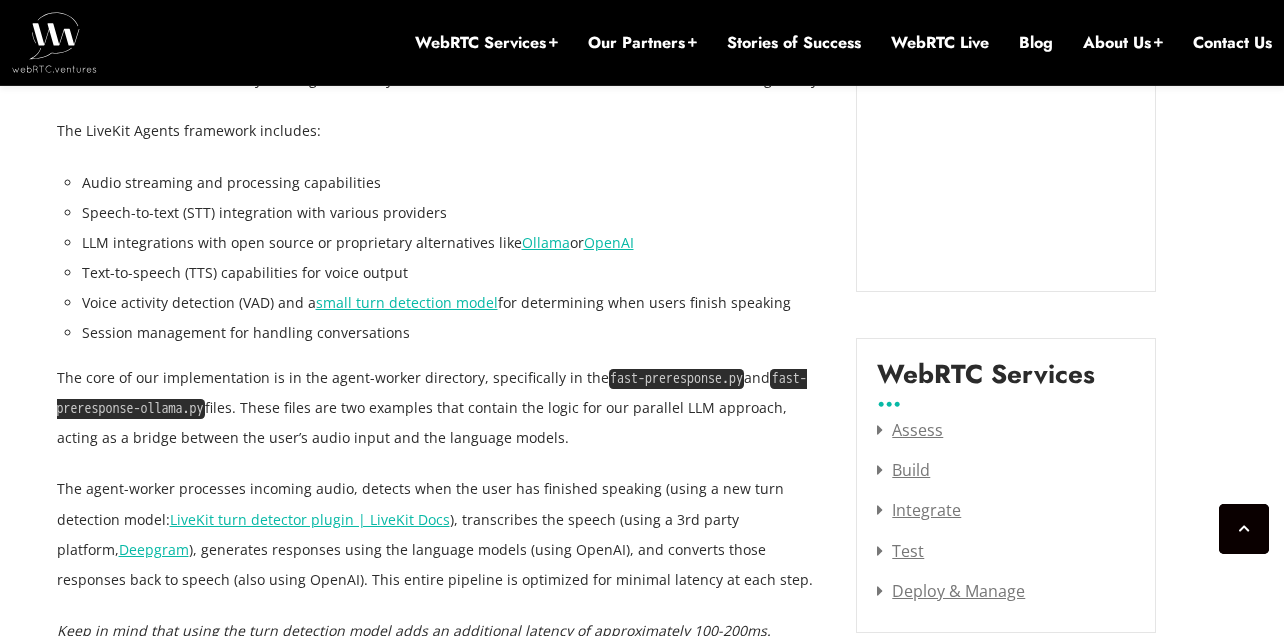 click on "Session management for handling conversations" at bounding box center [454, 333] 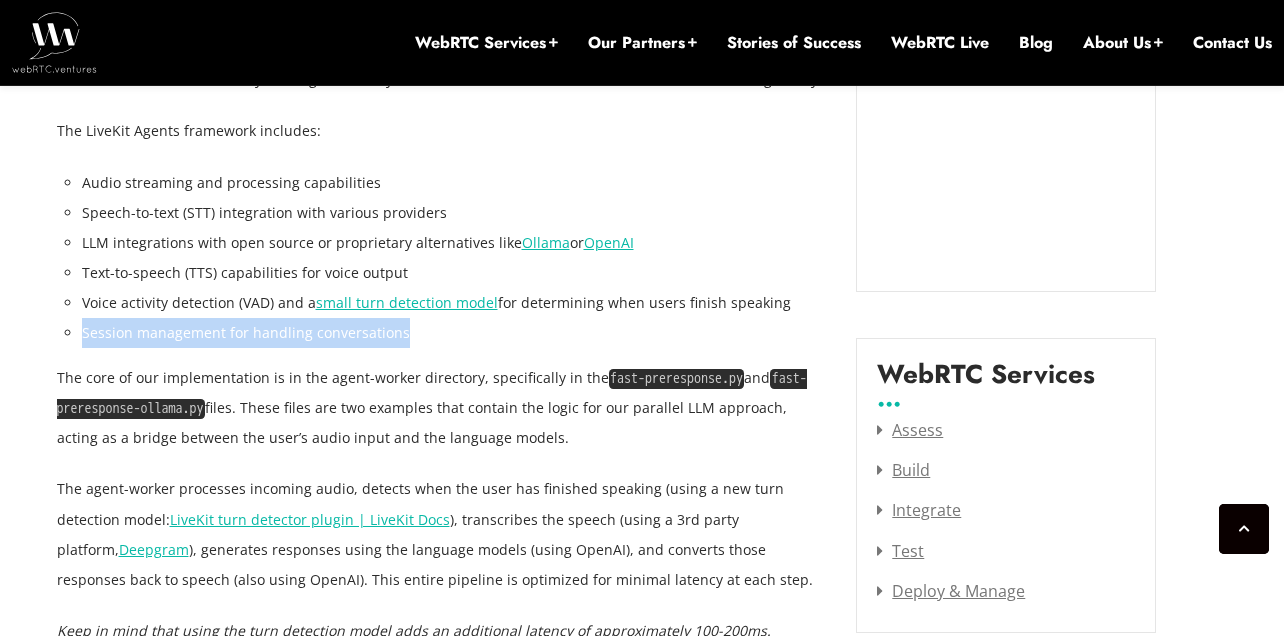 drag, startPoint x: 410, startPoint y: 328, endPoint x: 85, endPoint y: 325, distance: 325.01385 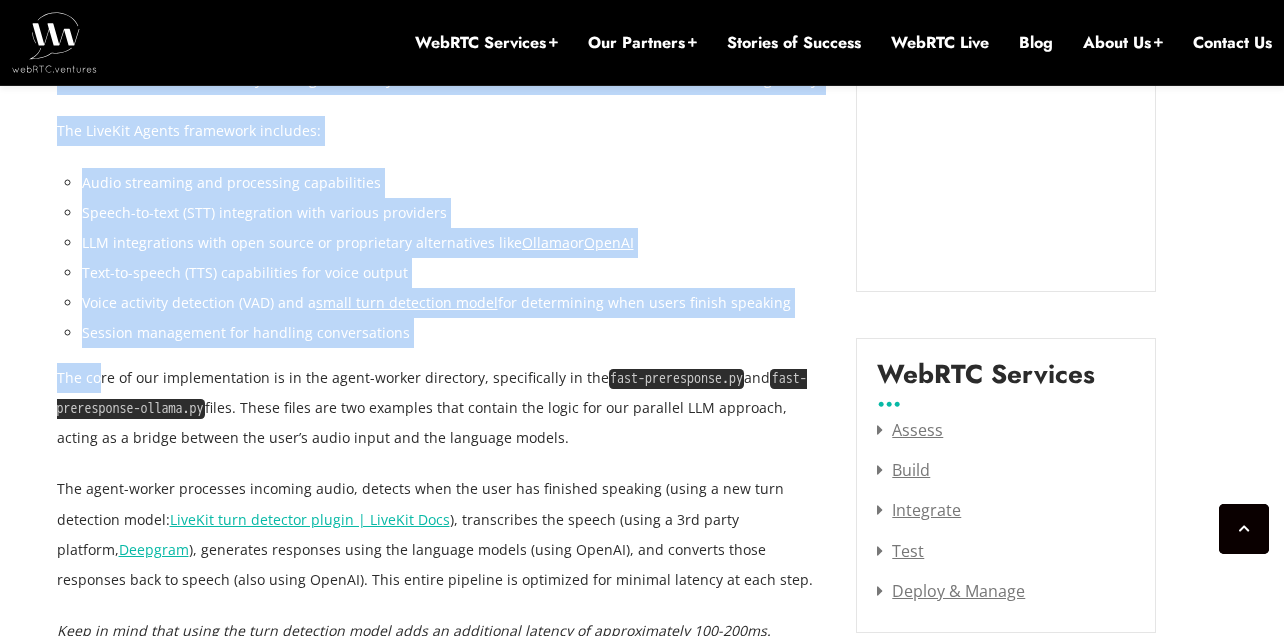 drag, startPoint x: 53, startPoint y: 381, endPoint x: 102, endPoint y: 381, distance: 49 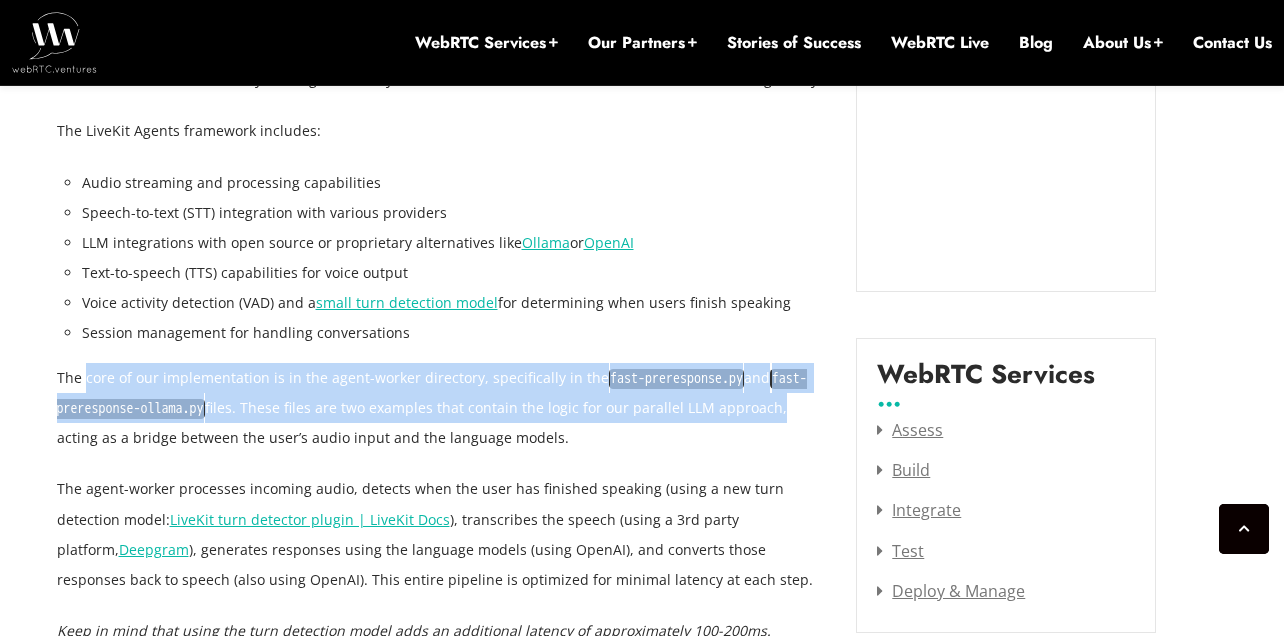 drag, startPoint x: 102, startPoint y: 381, endPoint x: 730, endPoint y: 400, distance: 628.28735 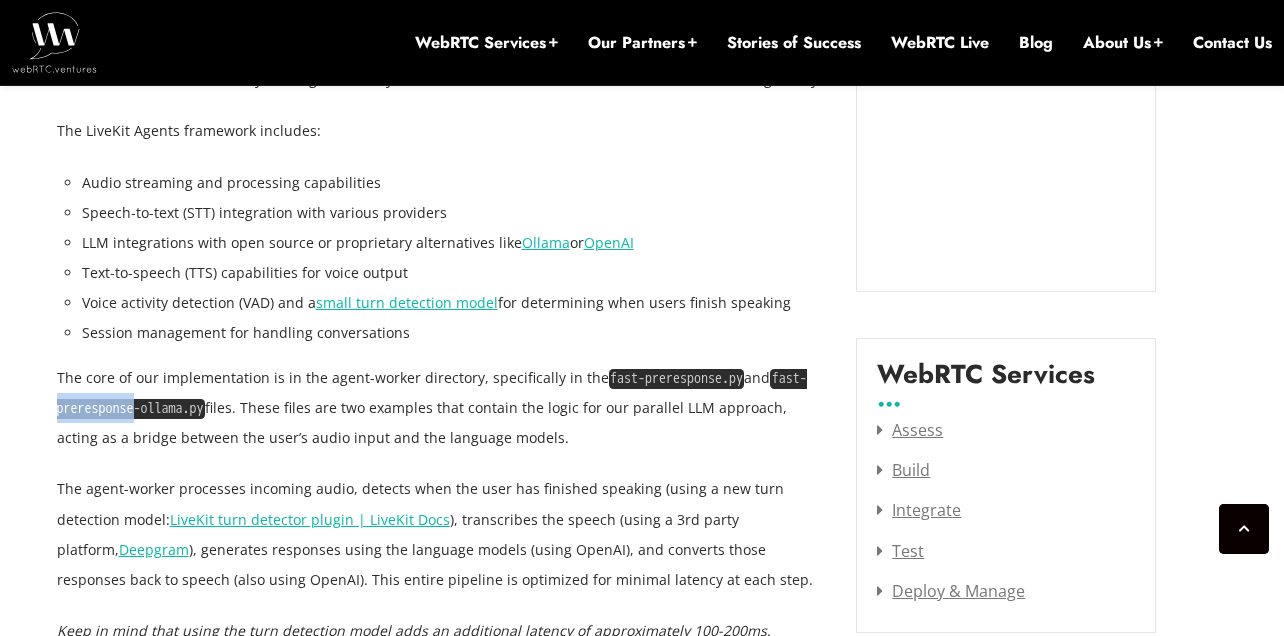 click on "fast-preresponse-ollama.py" at bounding box center (432, 394) 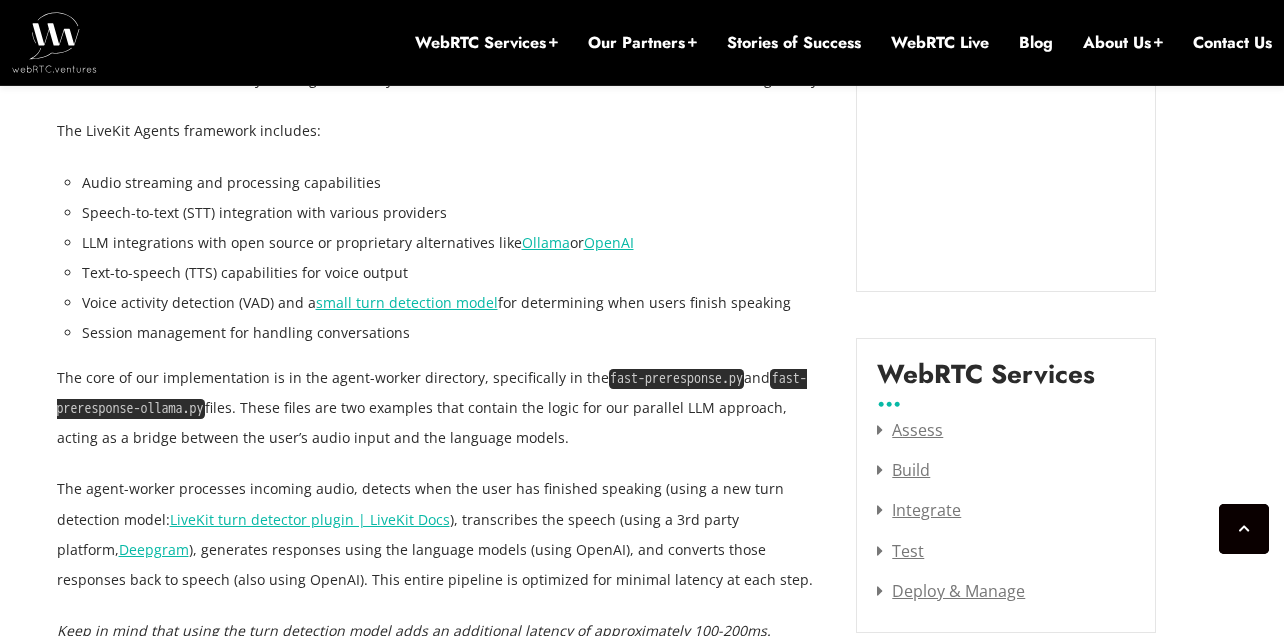 click on "fast-preresponse-ollama.py" at bounding box center (432, 394) 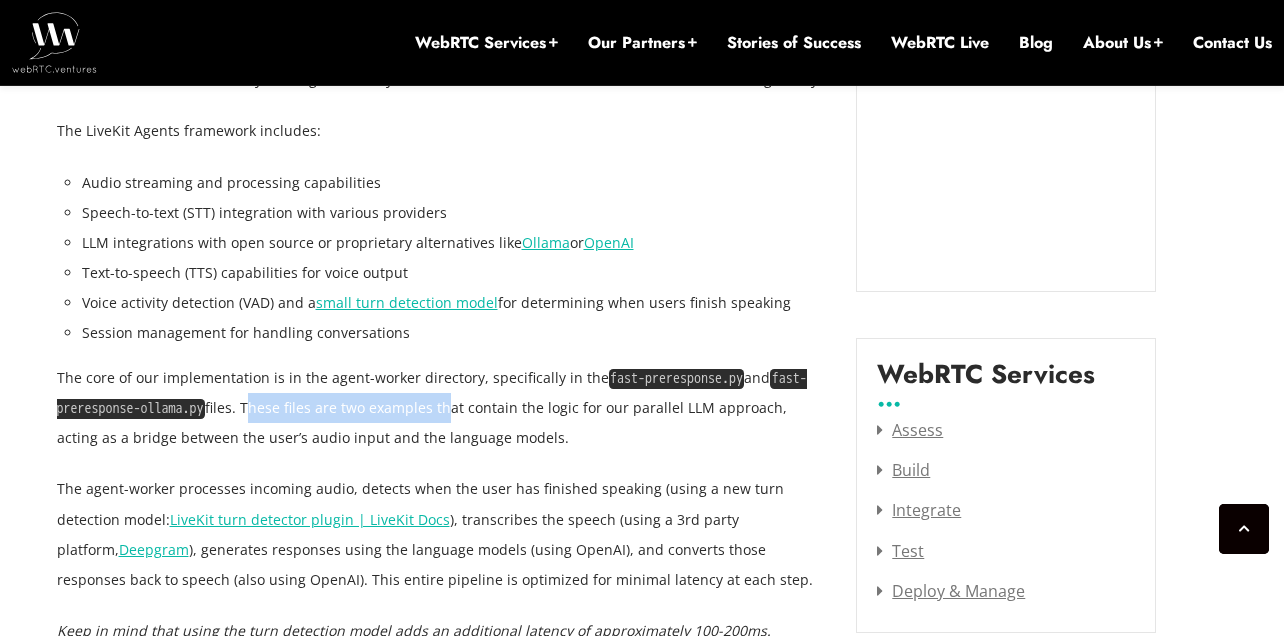 drag, startPoint x: 246, startPoint y: 403, endPoint x: 441, endPoint y: 419, distance: 195.6553 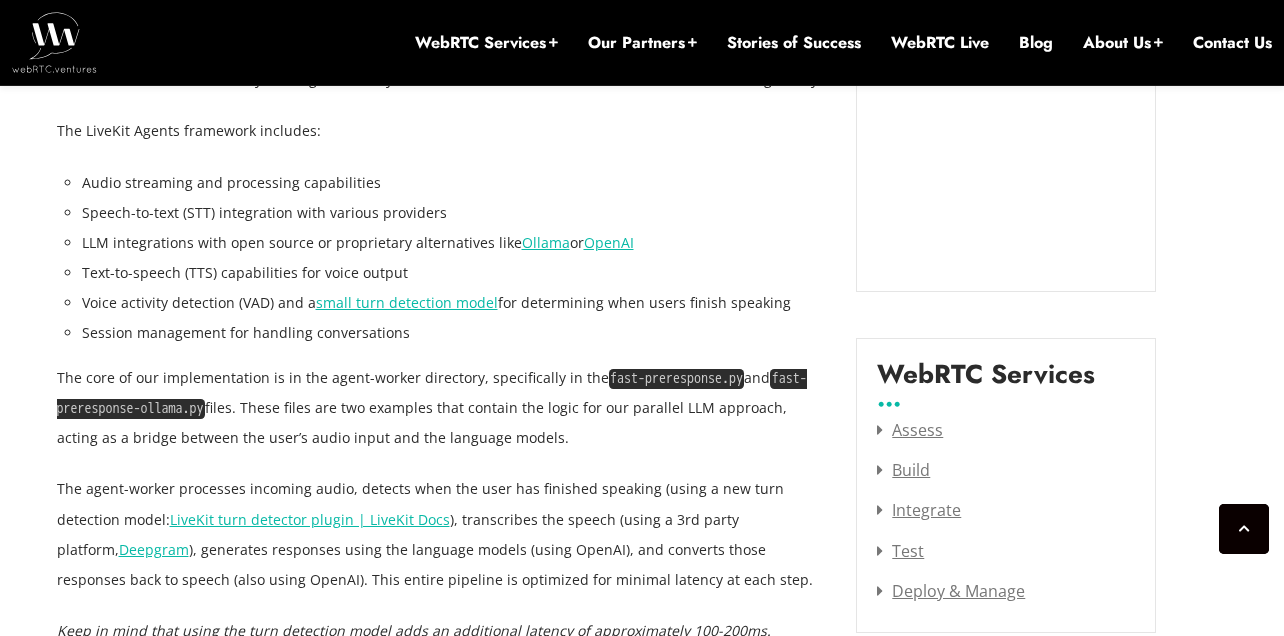 click on "The core of our implementation is in the agent-worker directory, specifically in the  fast-preresponse.py  and  fast-preresponse-ollama.py  files. These files are two examples that contain the logic for our parallel LLM approach, acting as a bridge between the user’s audio input and the language models." at bounding box center (442, 408) 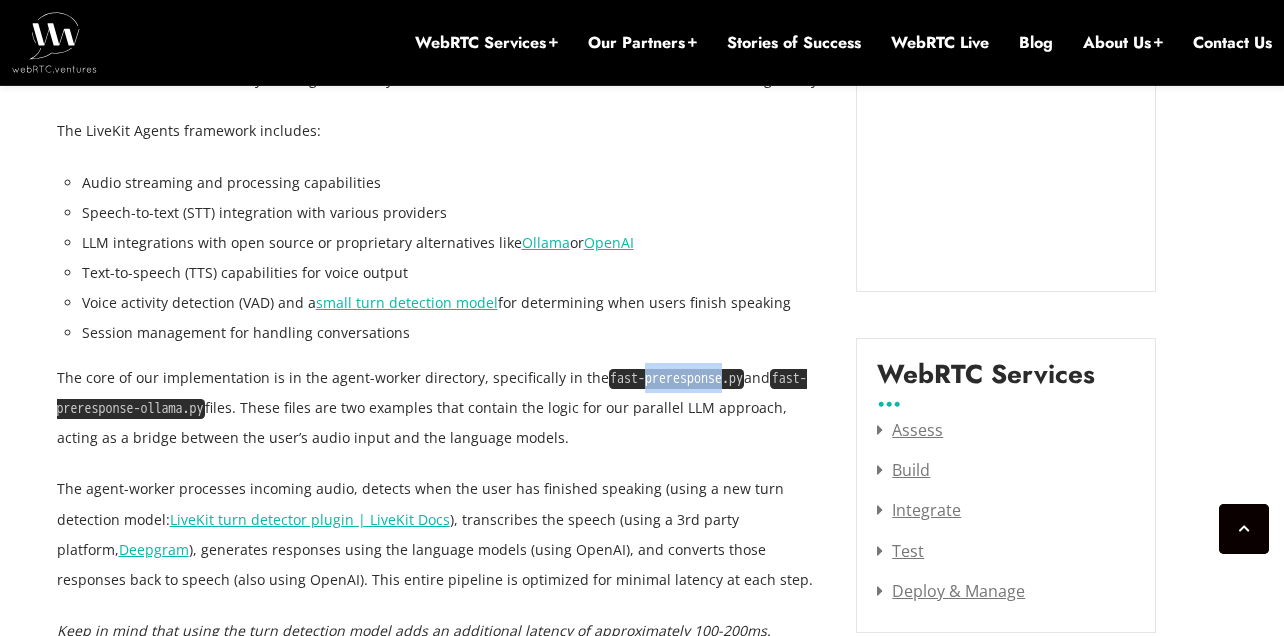 click on "fast-preresponse.py" at bounding box center [677, 379] 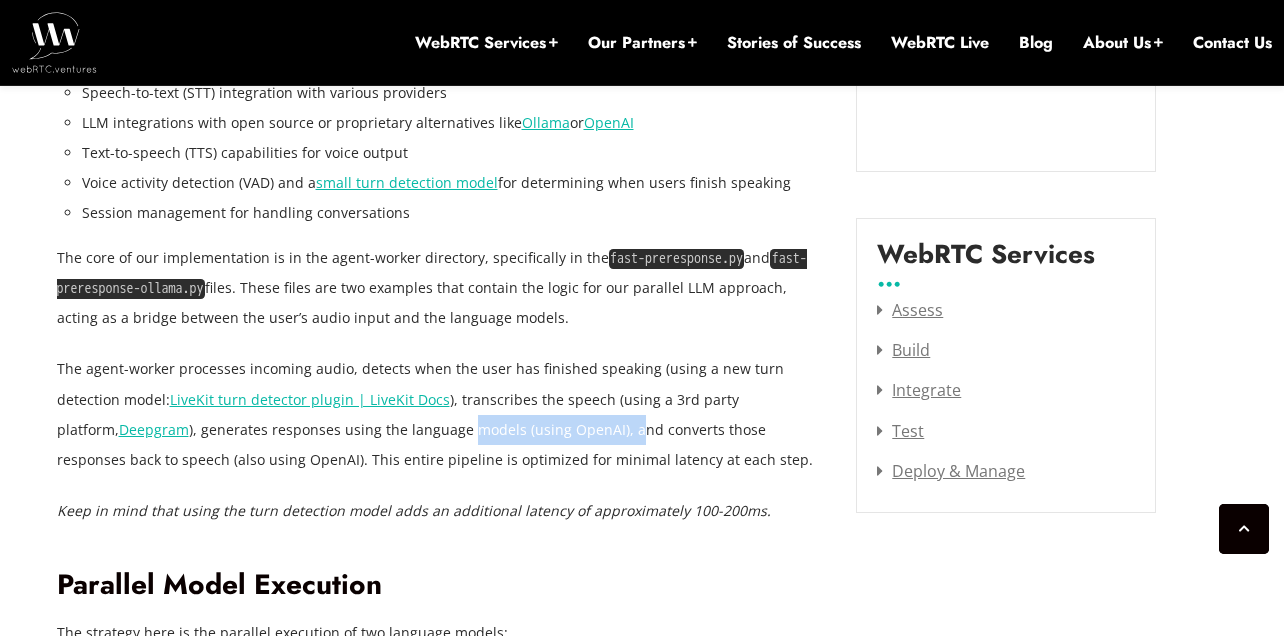 drag, startPoint x: 327, startPoint y: 429, endPoint x: 485, endPoint y: 429, distance: 158 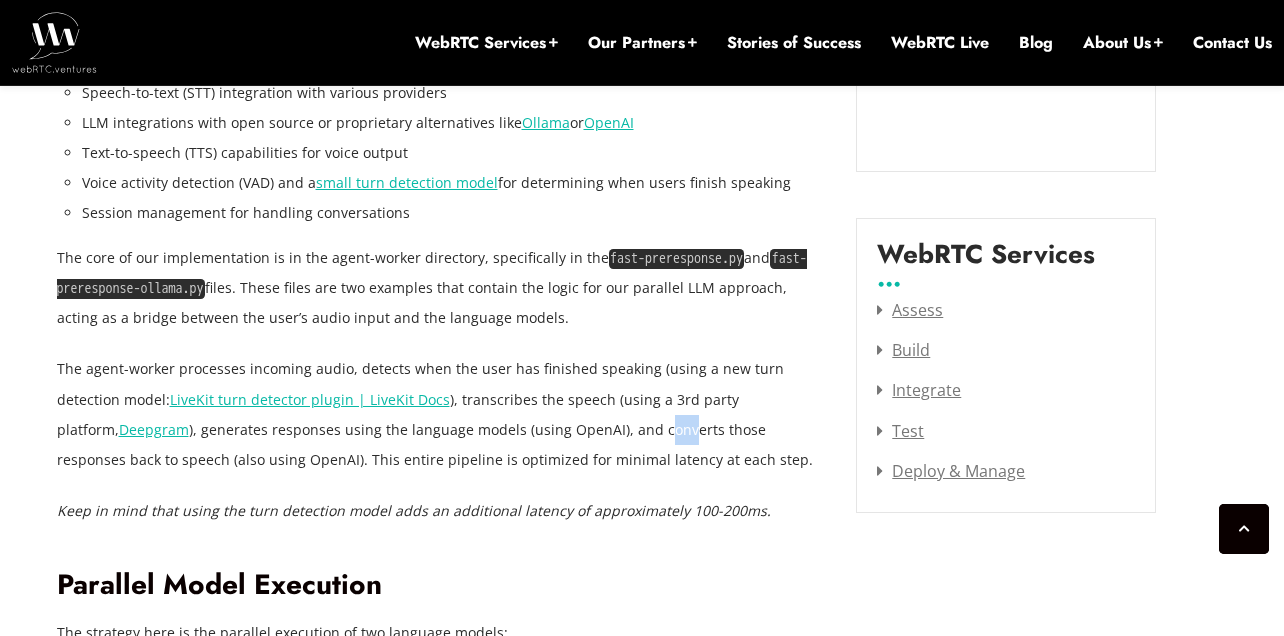 drag, startPoint x: 509, startPoint y: 429, endPoint x: 537, endPoint y: 428, distance: 28.01785 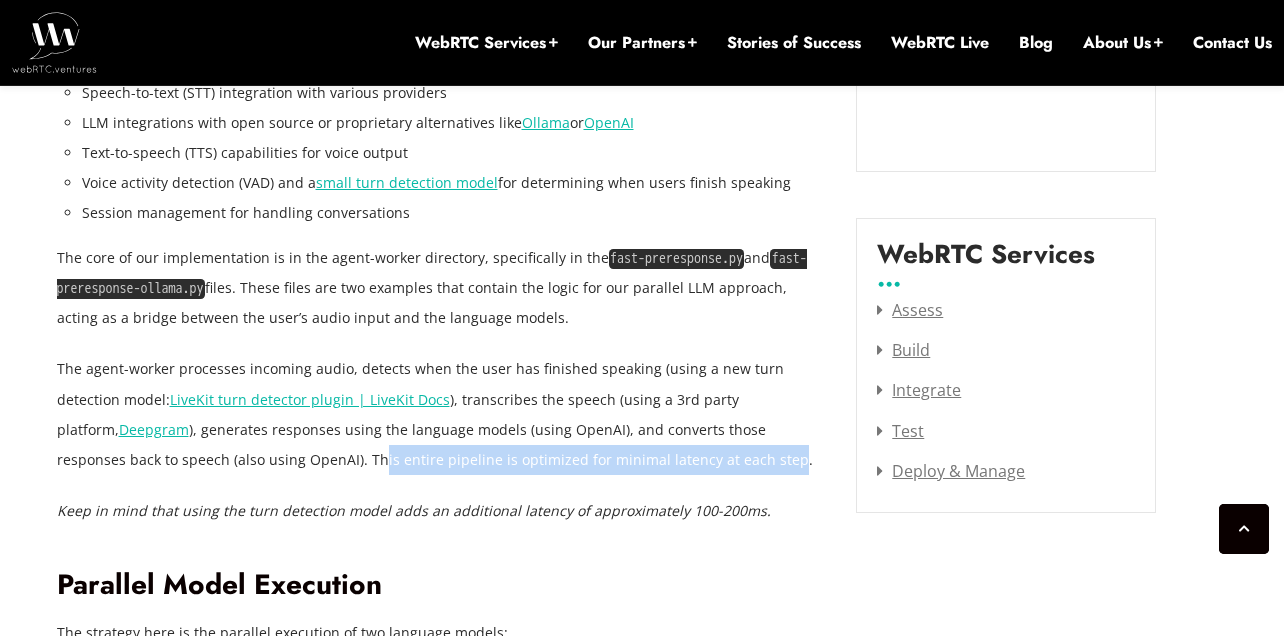 drag, startPoint x: 173, startPoint y: 460, endPoint x: 575, endPoint y: 456, distance: 402.0199 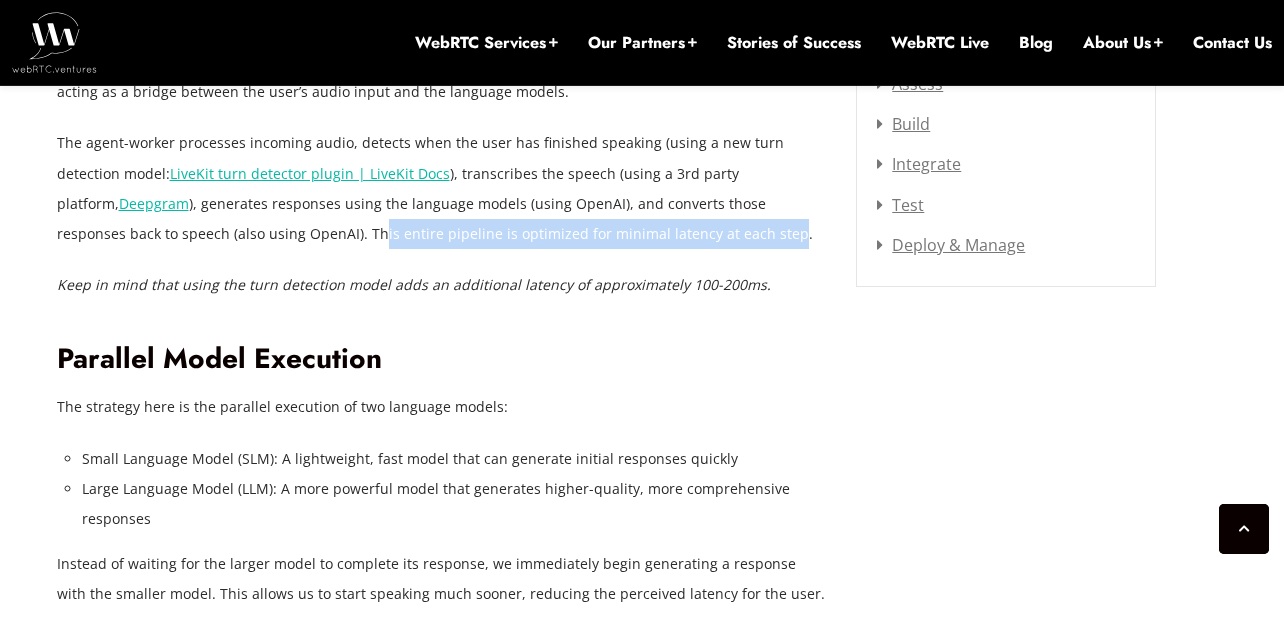 scroll, scrollTop: 2760, scrollLeft: 0, axis: vertical 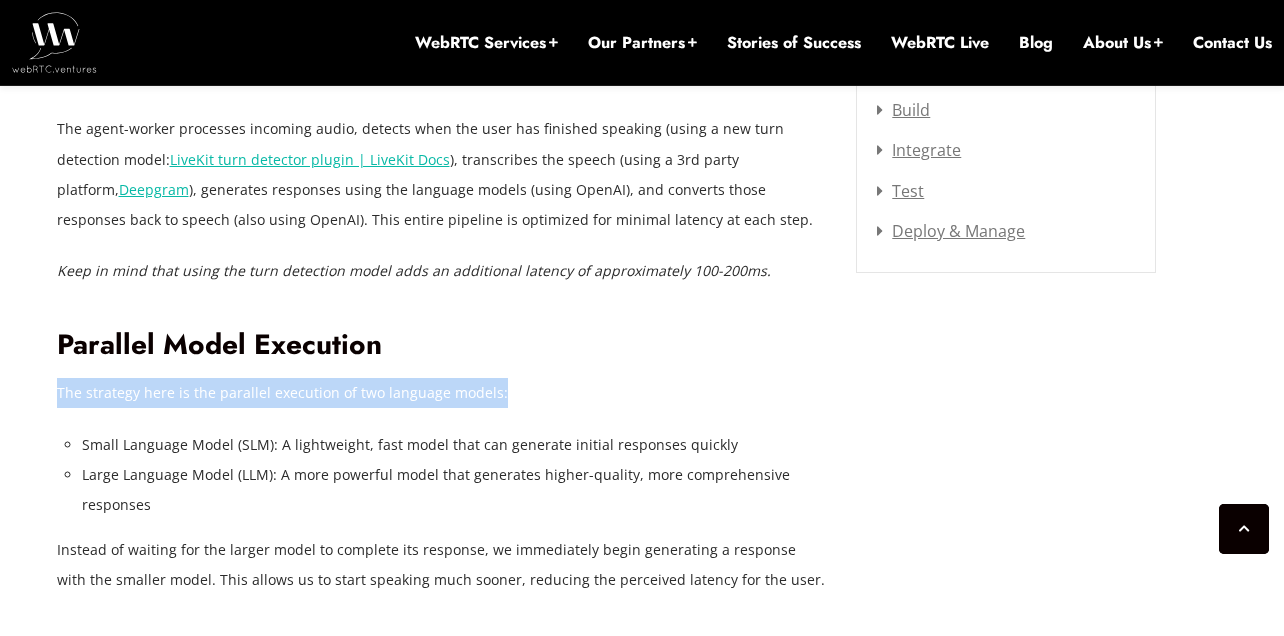 drag, startPoint x: 59, startPoint y: 399, endPoint x: 495, endPoint y: 400, distance: 436.00116 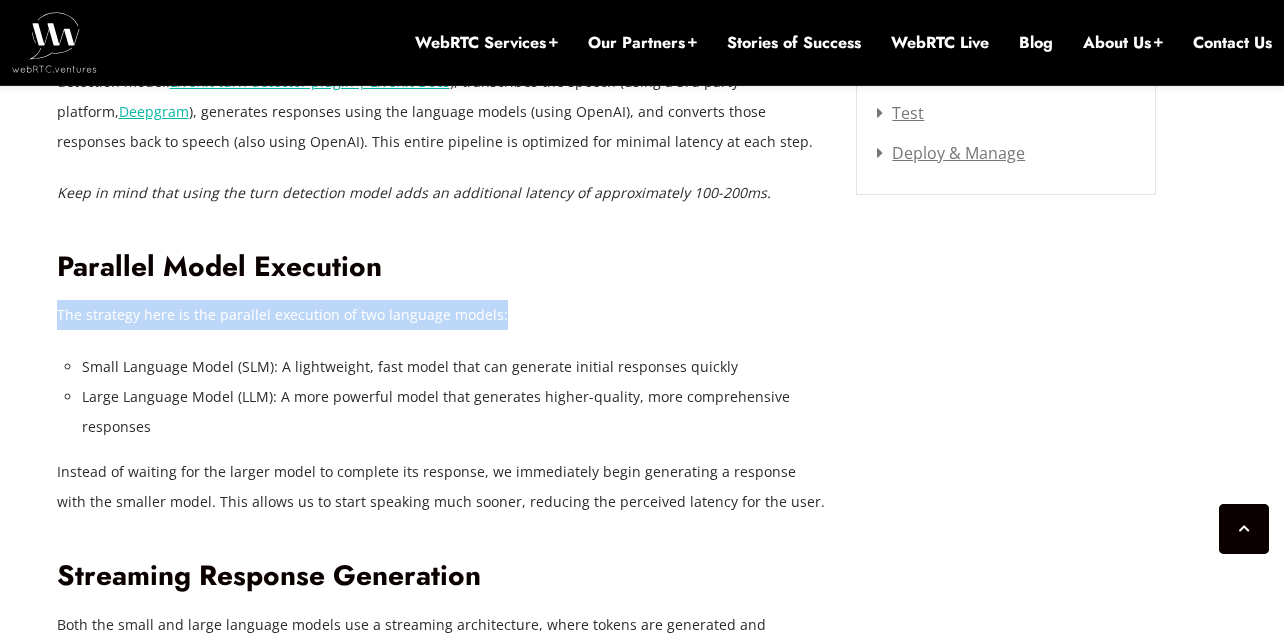 scroll, scrollTop: 2880, scrollLeft: 0, axis: vertical 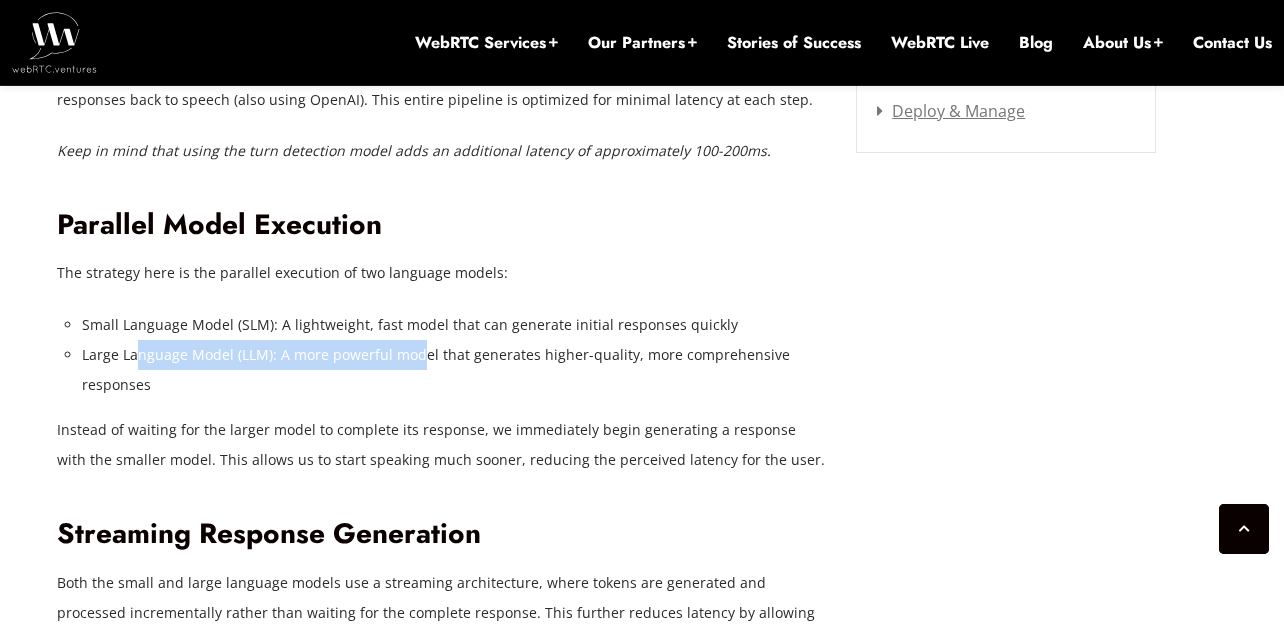 drag, startPoint x: 135, startPoint y: 352, endPoint x: 416, endPoint y: 340, distance: 281.2561 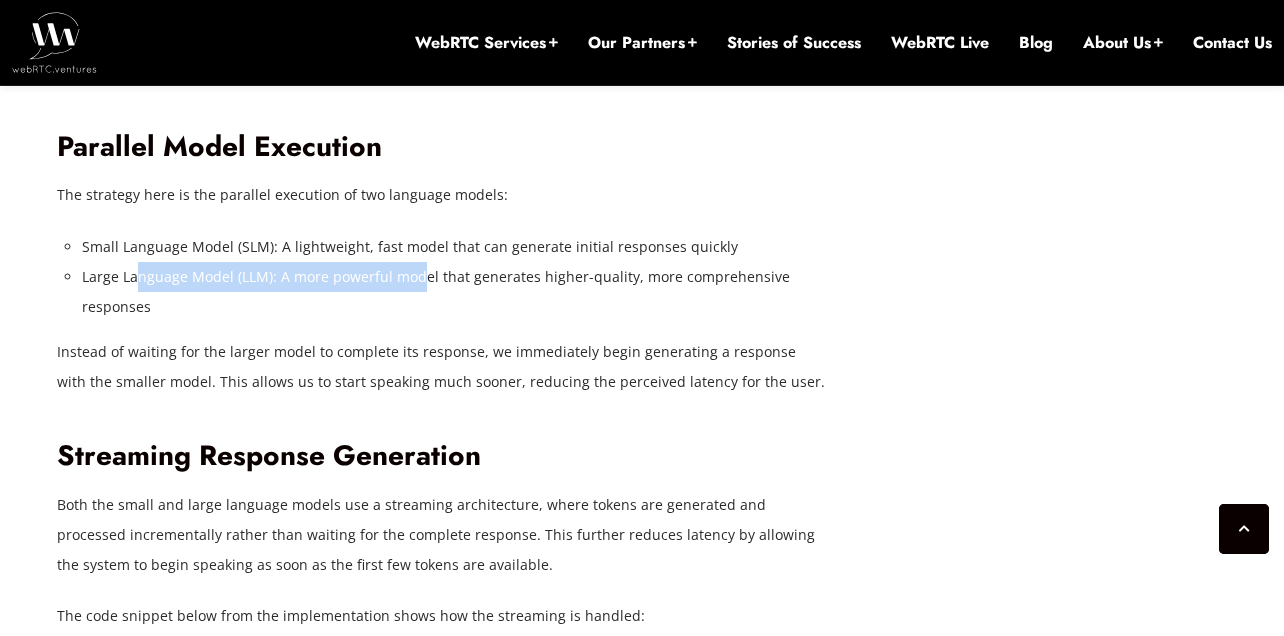 scroll, scrollTop: 3000, scrollLeft: 0, axis: vertical 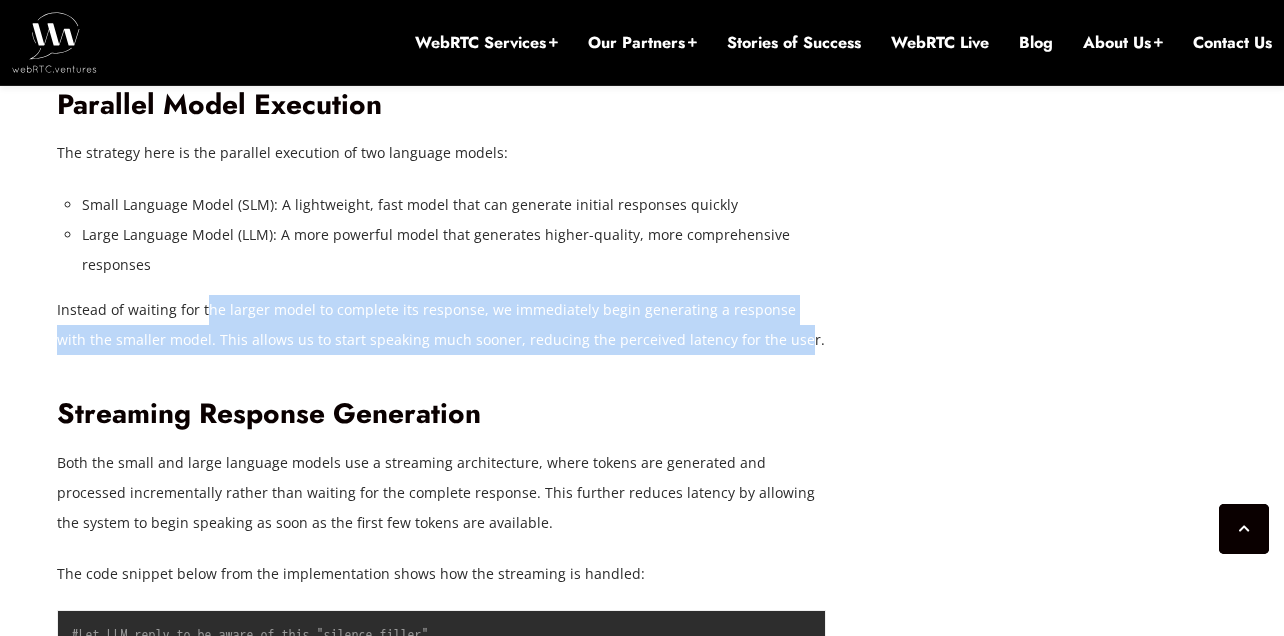 drag, startPoint x: 202, startPoint y: 305, endPoint x: 757, endPoint y: 339, distance: 556.04047 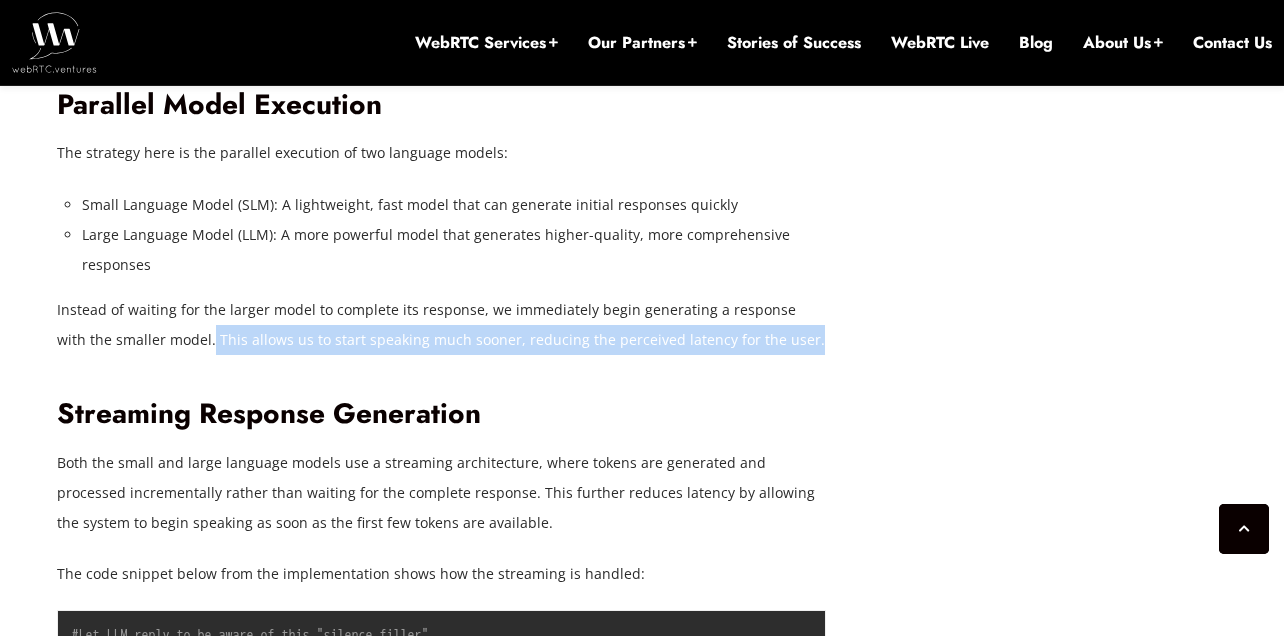 drag, startPoint x: 177, startPoint y: 340, endPoint x: 787, endPoint y: 341, distance: 610.0008 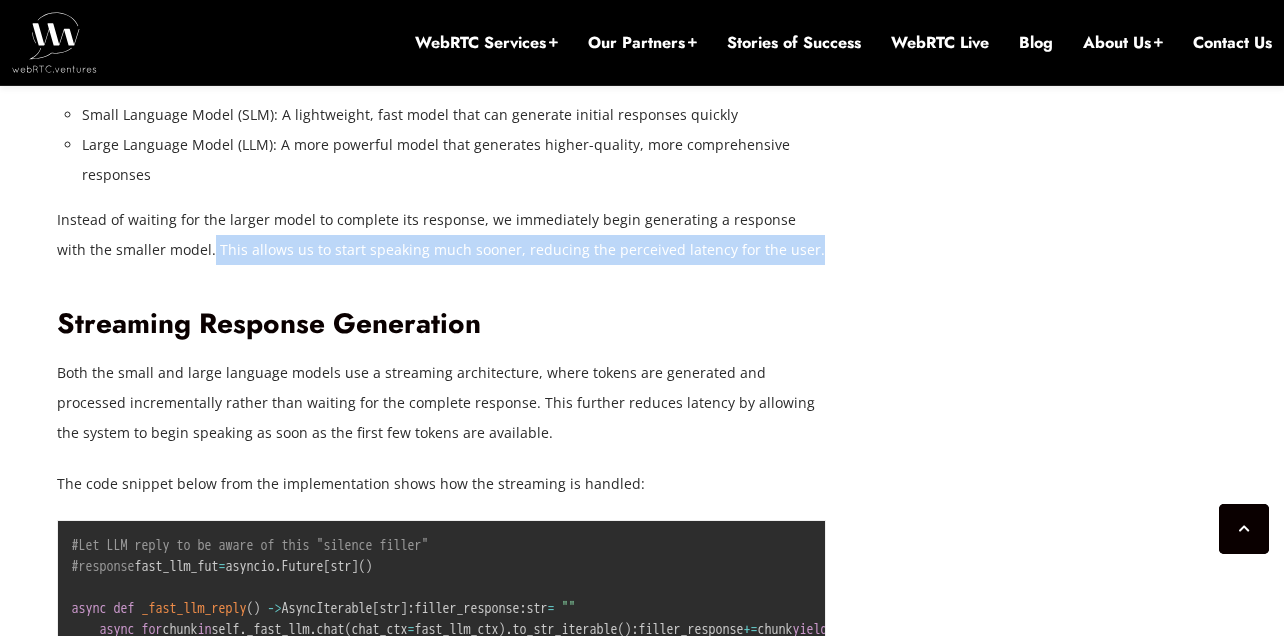 scroll, scrollTop: 3240, scrollLeft: 0, axis: vertical 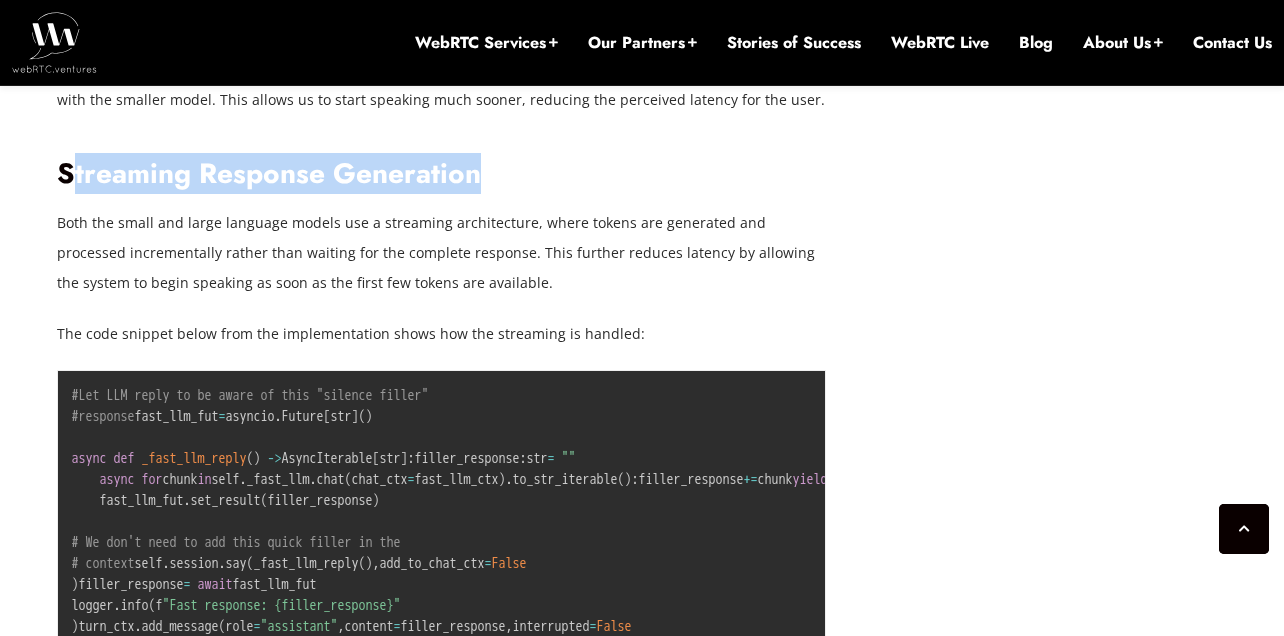 drag, startPoint x: 75, startPoint y: 172, endPoint x: 485, endPoint y: 186, distance: 410.23895 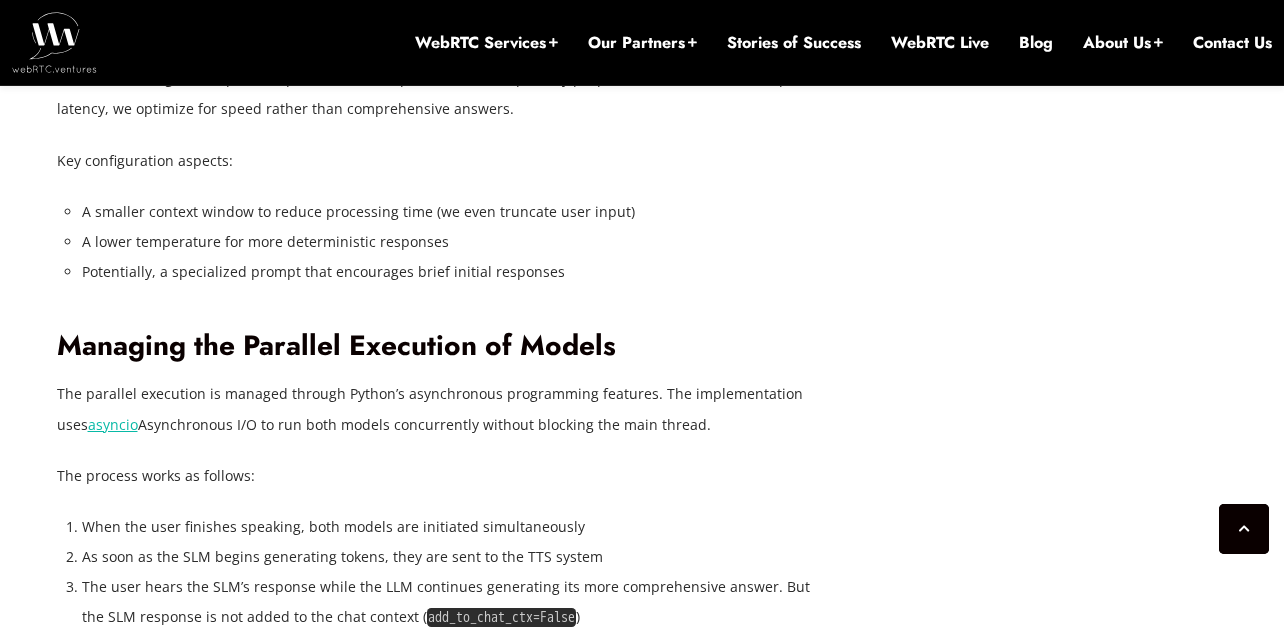scroll, scrollTop: 4800, scrollLeft: 0, axis: vertical 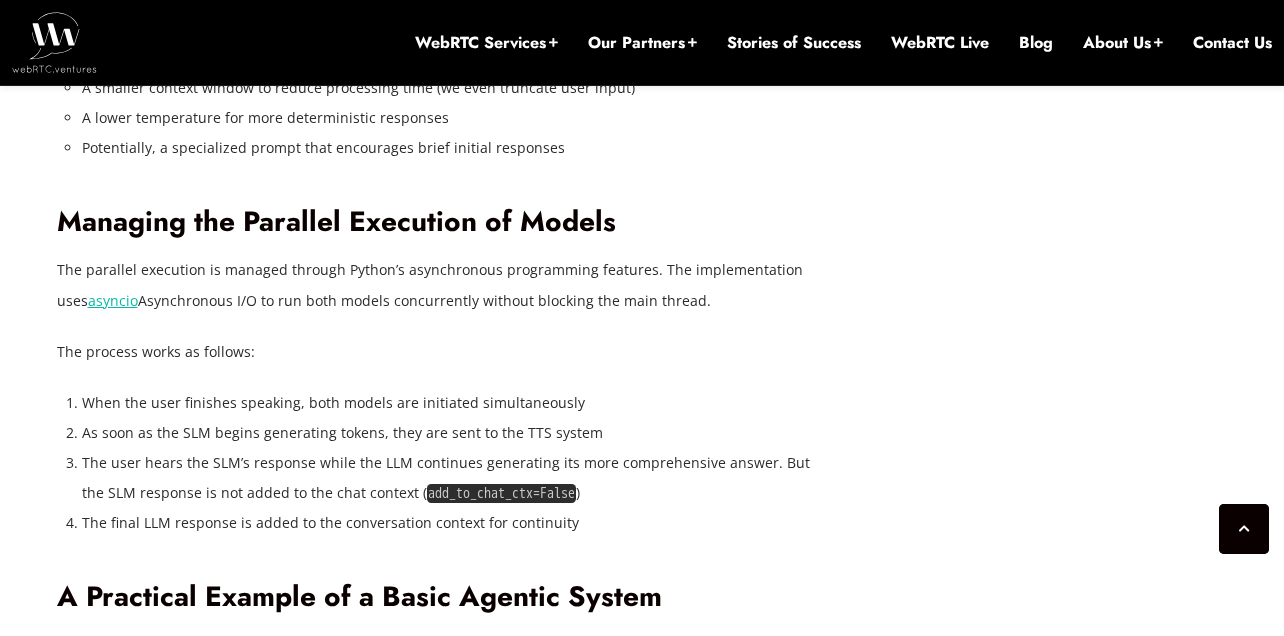 drag, startPoint x: 87, startPoint y: 223, endPoint x: 667, endPoint y: 226, distance: 580.00775 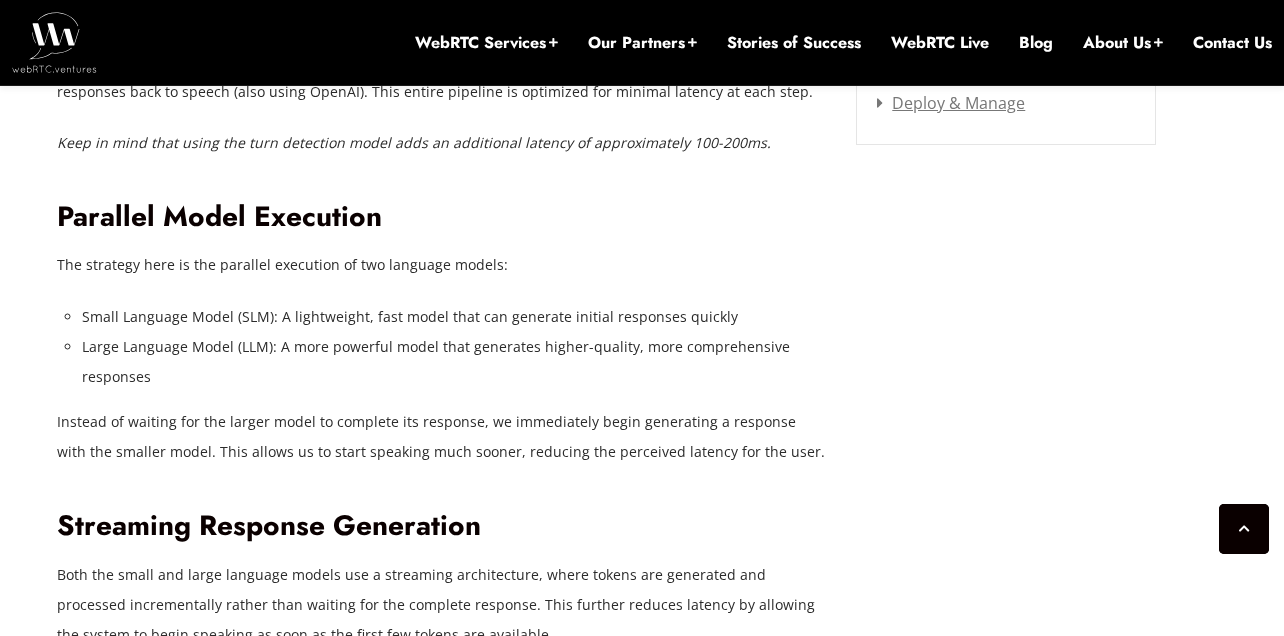 scroll, scrollTop: 2760, scrollLeft: 0, axis: vertical 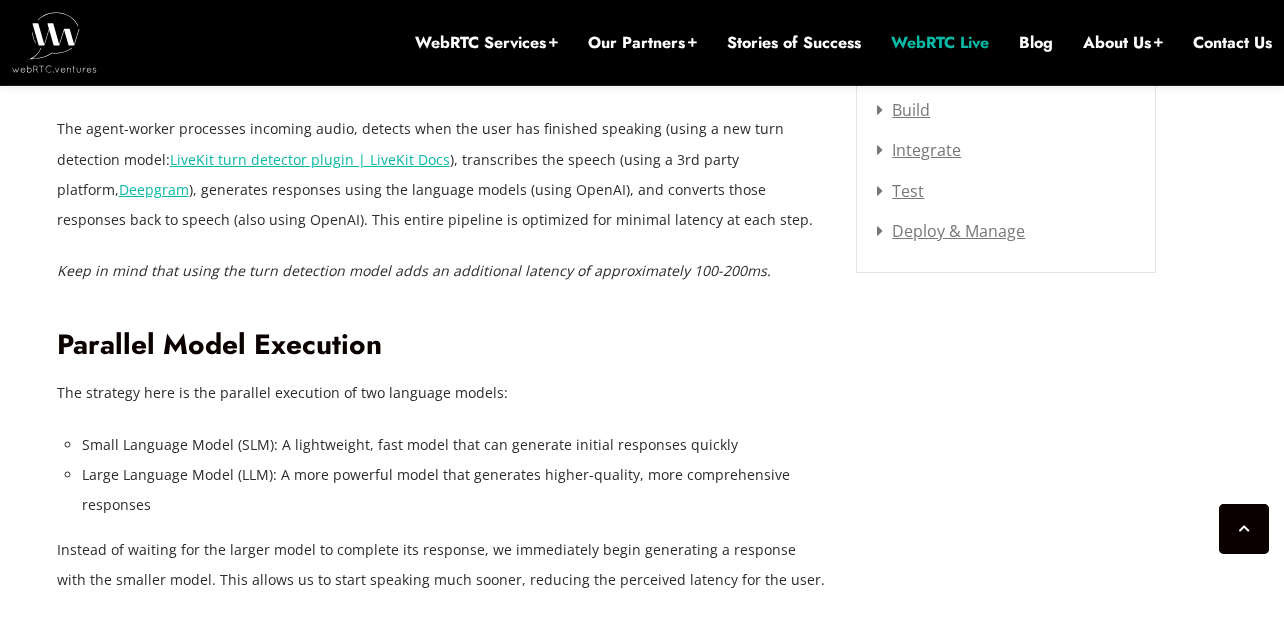 click on "WebRTC Live" at bounding box center [940, 43] 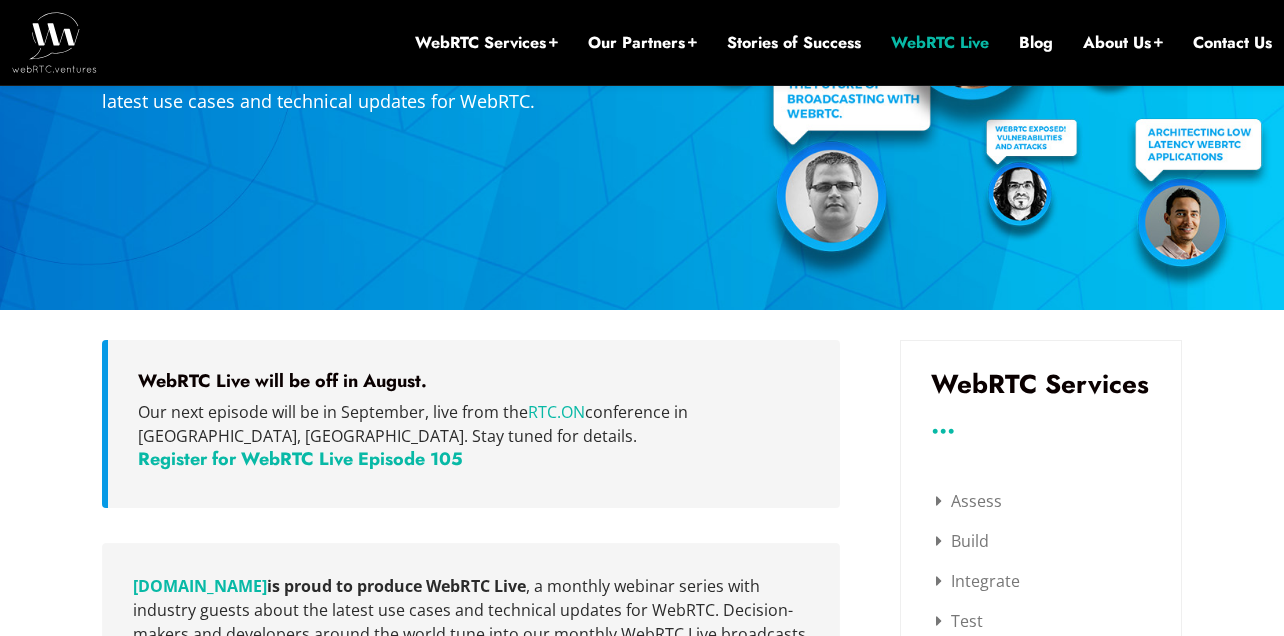 scroll, scrollTop: 497, scrollLeft: 0, axis: vertical 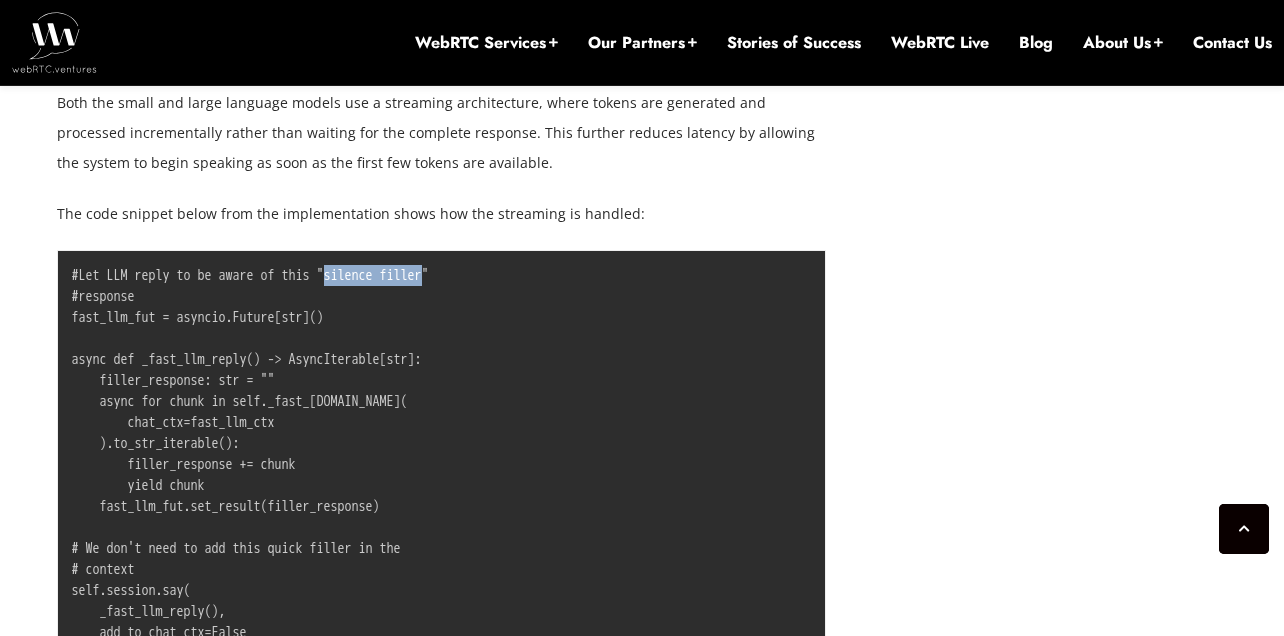drag, startPoint x: 322, startPoint y: 272, endPoint x: 420, endPoint y: 278, distance: 98.1835 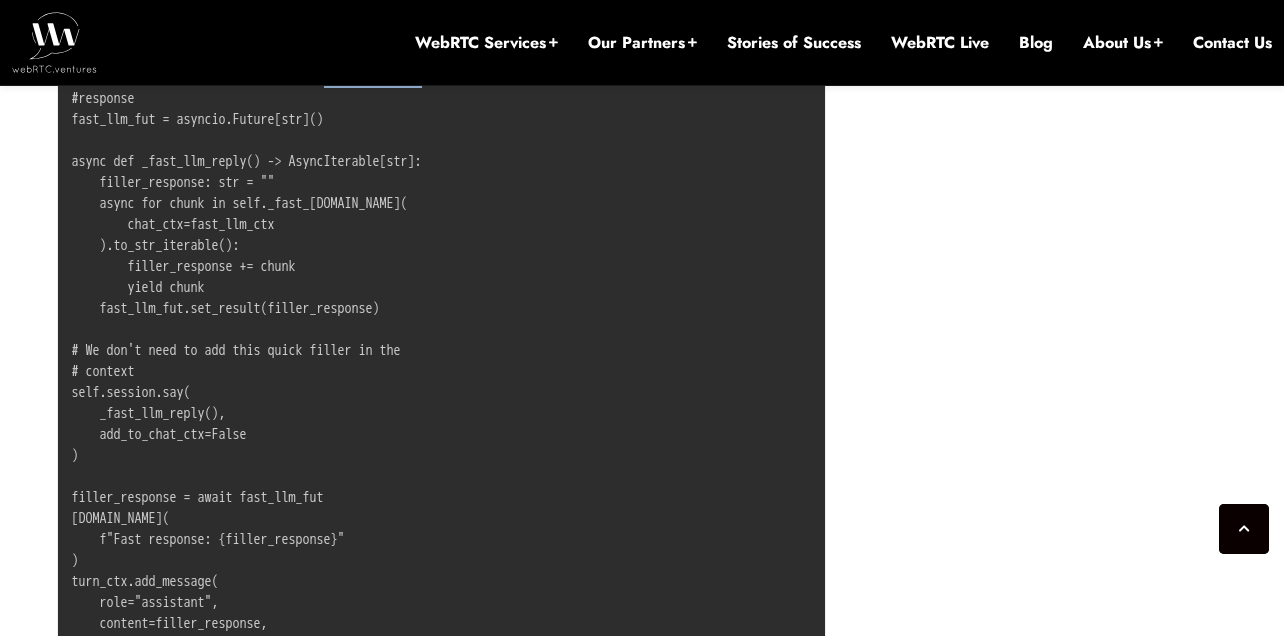 scroll, scrollTop: 3630, scrollLeft: 0, axis: vertical 